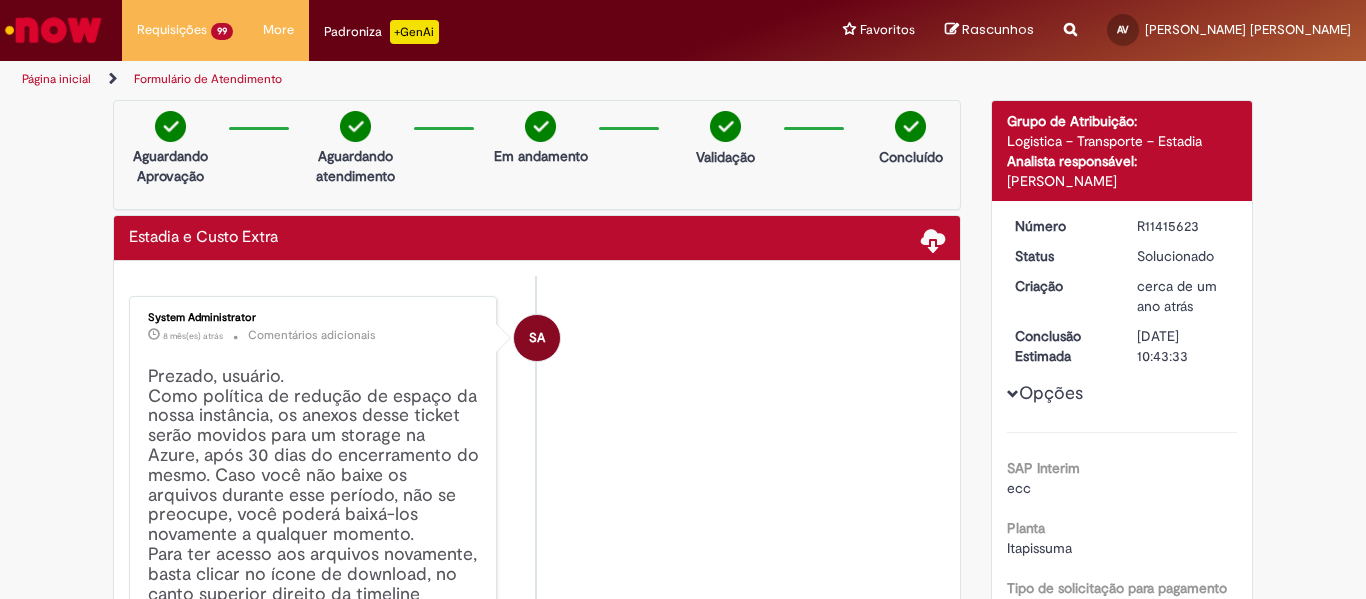 scroll, scrollTop: 0, scrollLeft: 0, axis: both 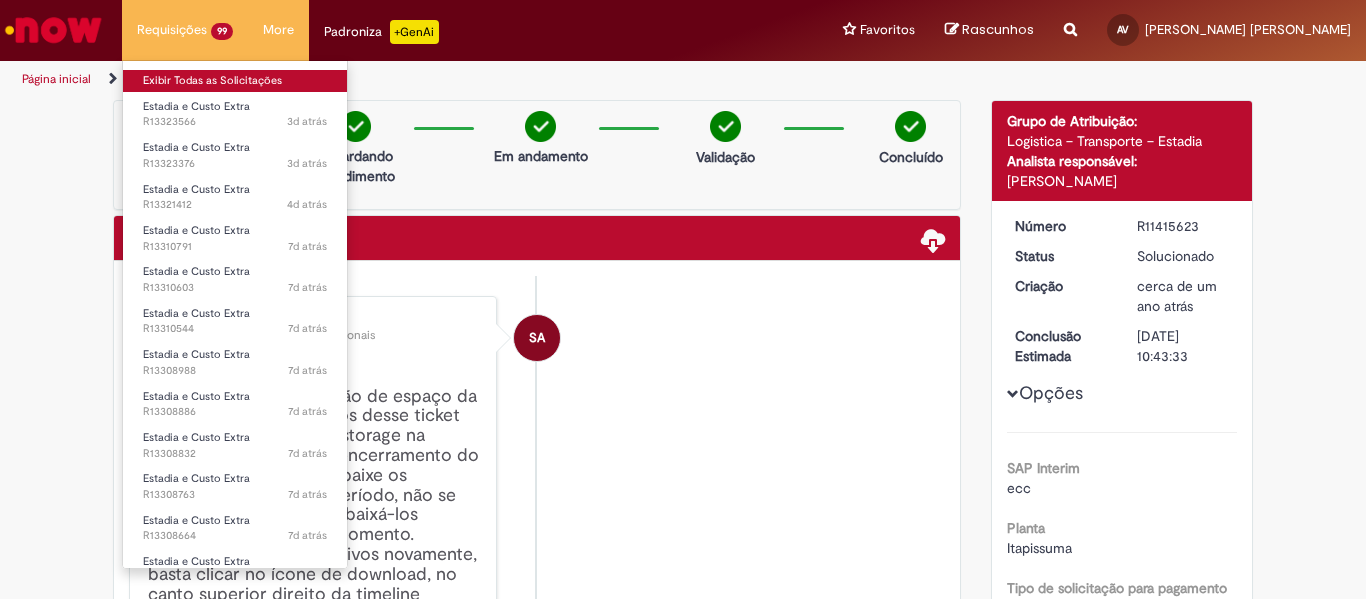 click on "Exibir Todas as Solicitações" at bounding box center [235, 81] 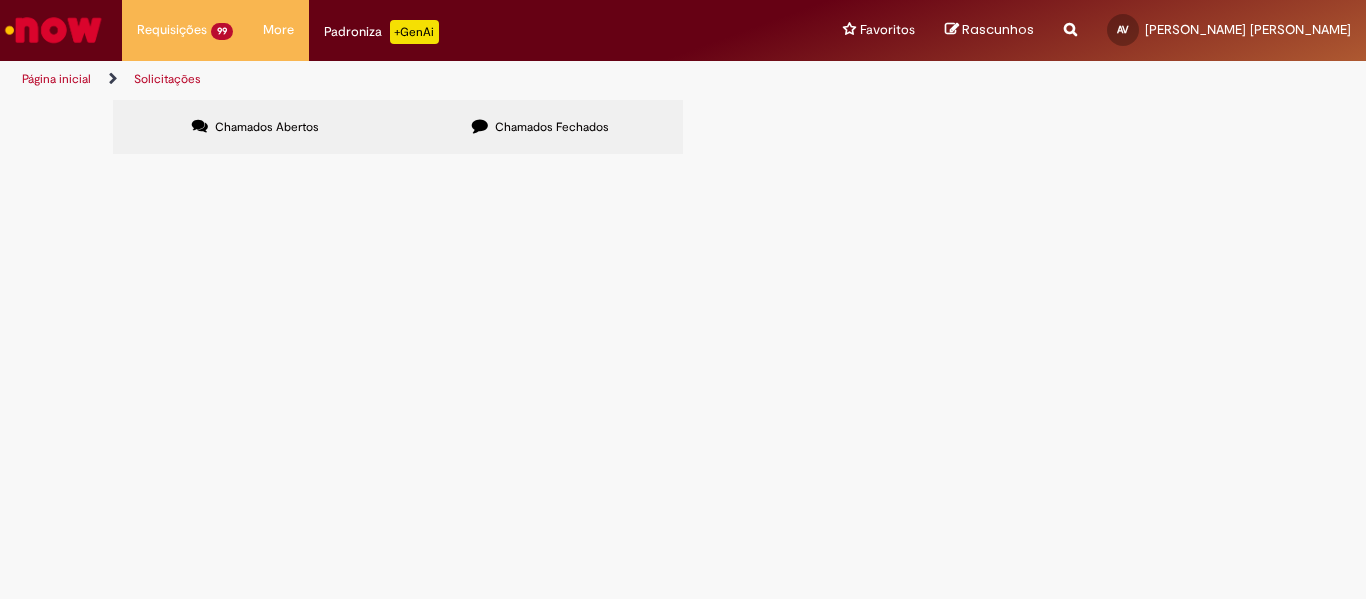 scroll, scrollTop: 446, scrollLeft: 0, axis: vertical 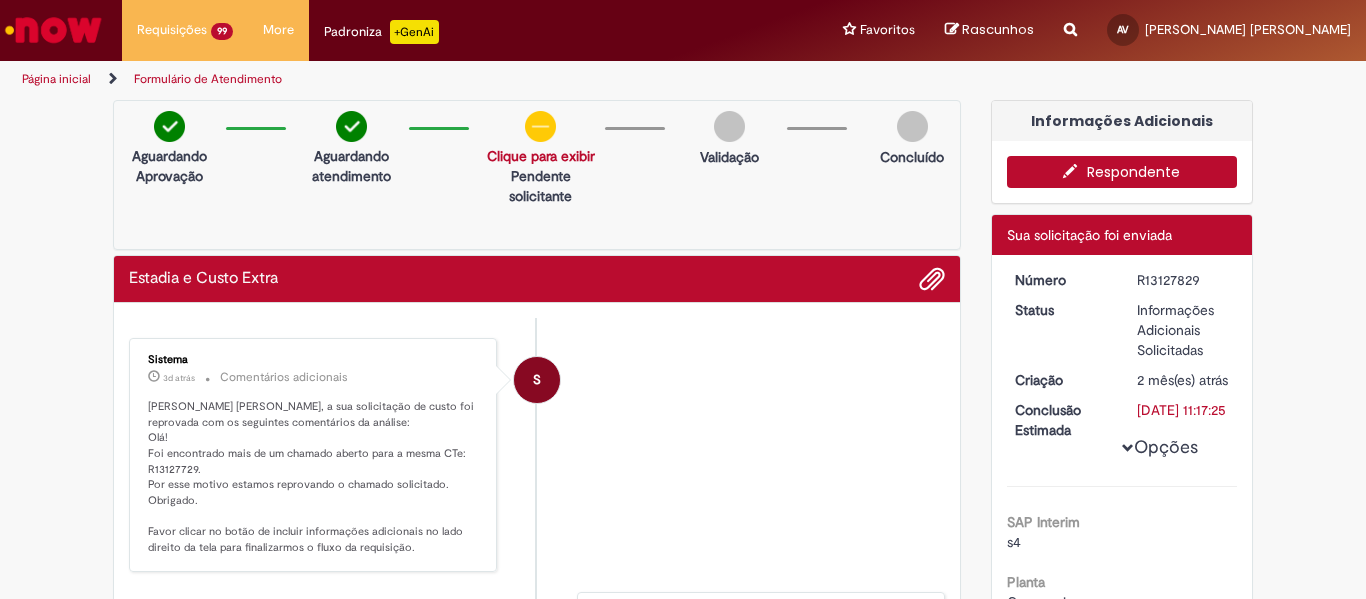 click at bounding box center (1075, 171) 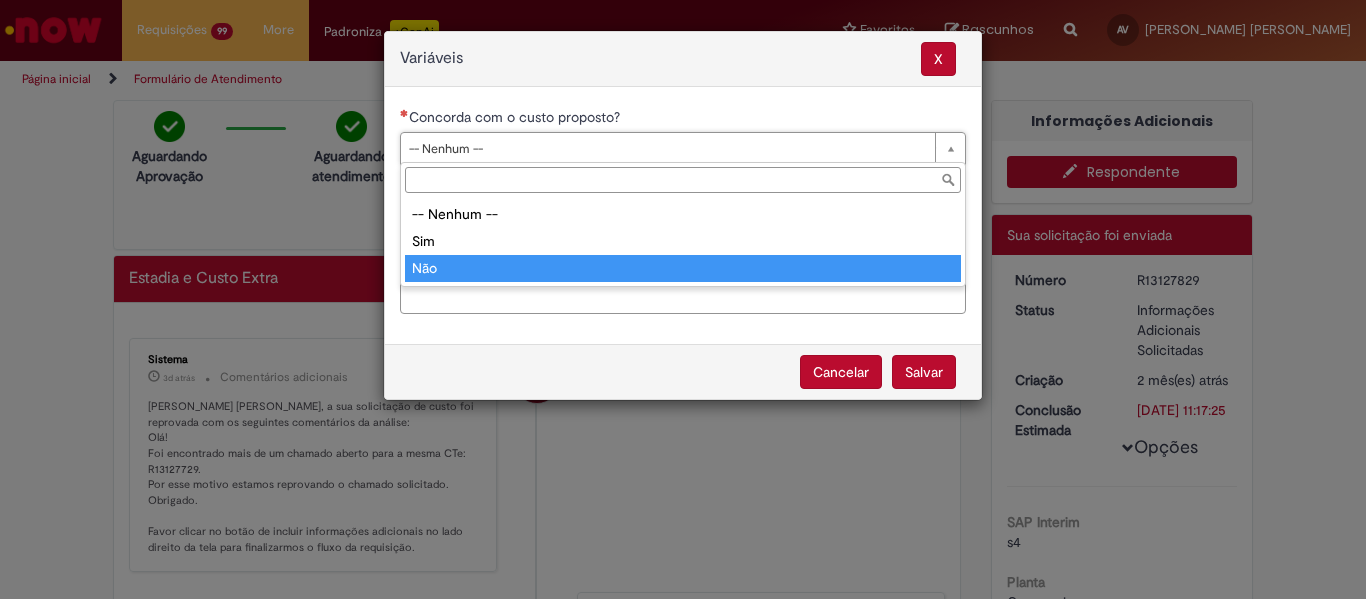 type on "***" 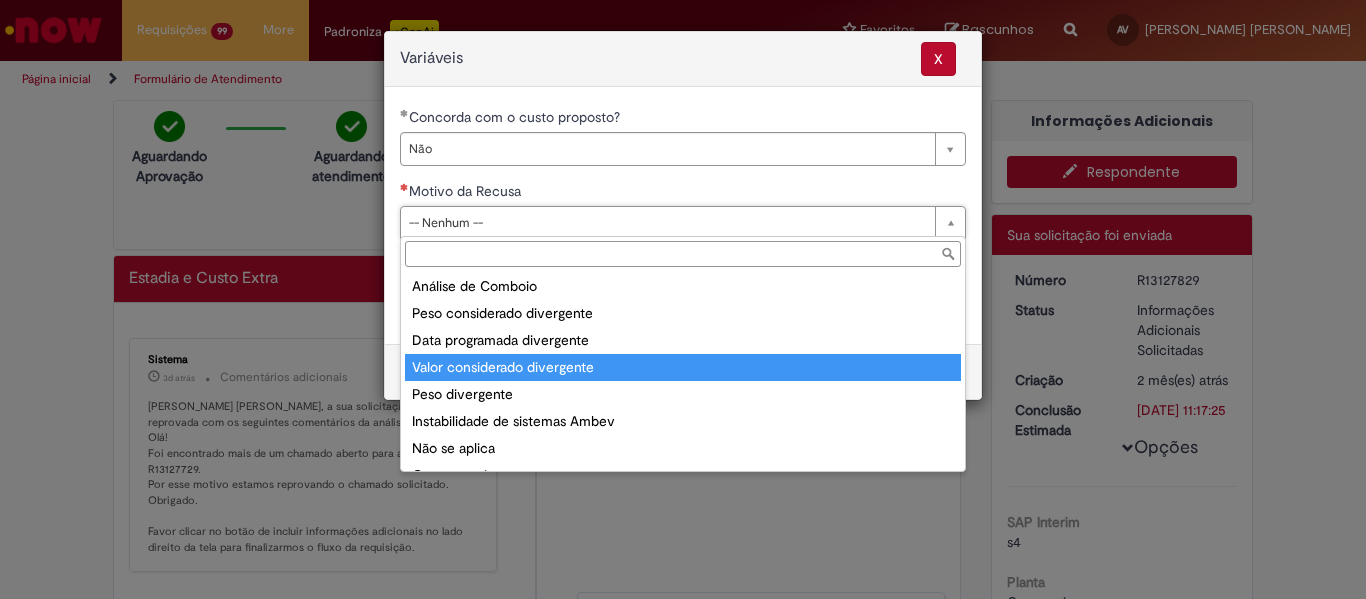 scroll, scrollTop: 78, scrollLeft: 0, axis: vertical 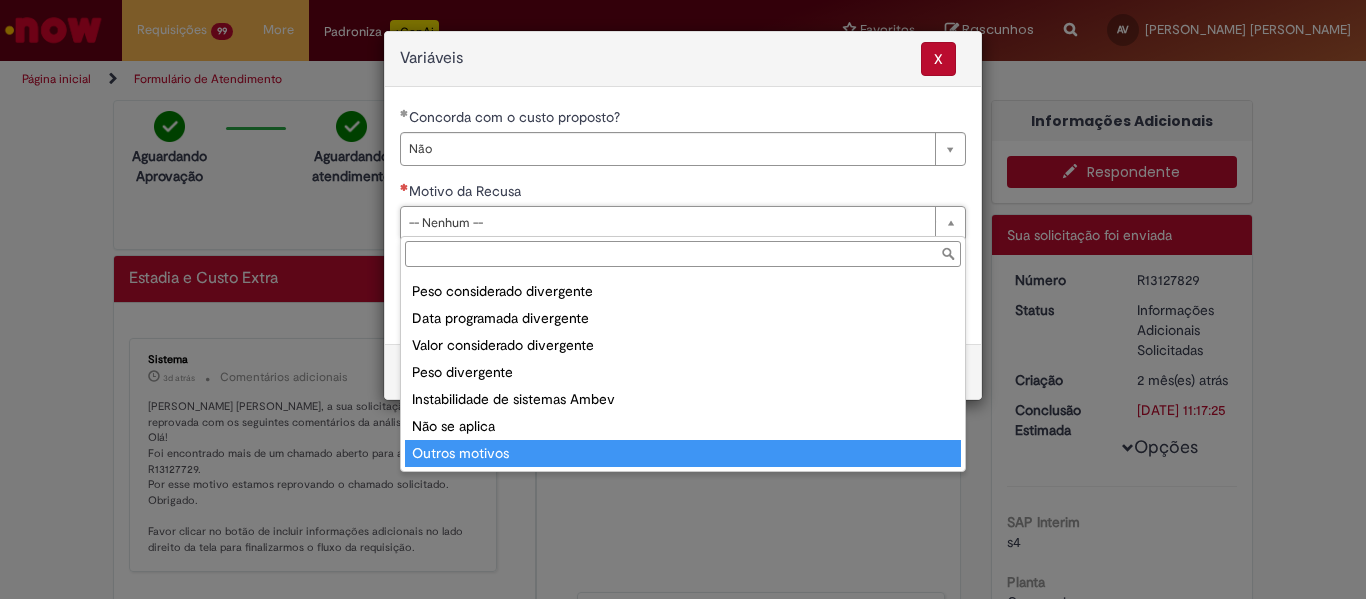 type on "**********" 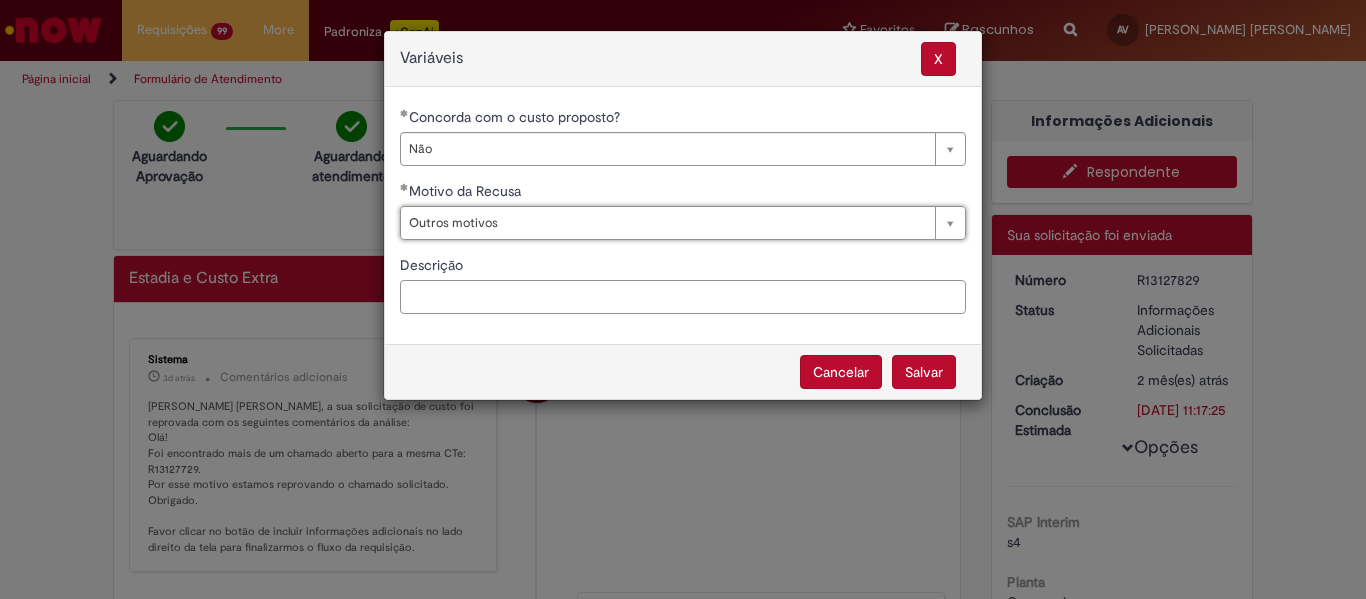 click on "Descrição" at bounding box center [683, 297] 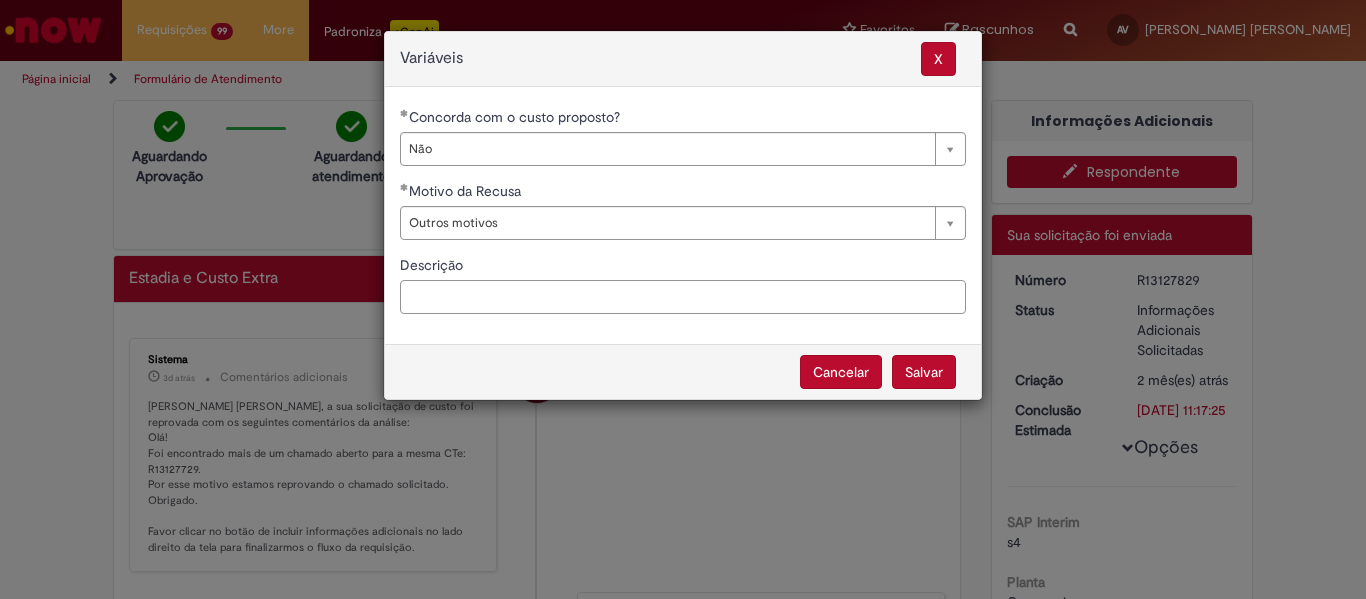 paste on "**********" 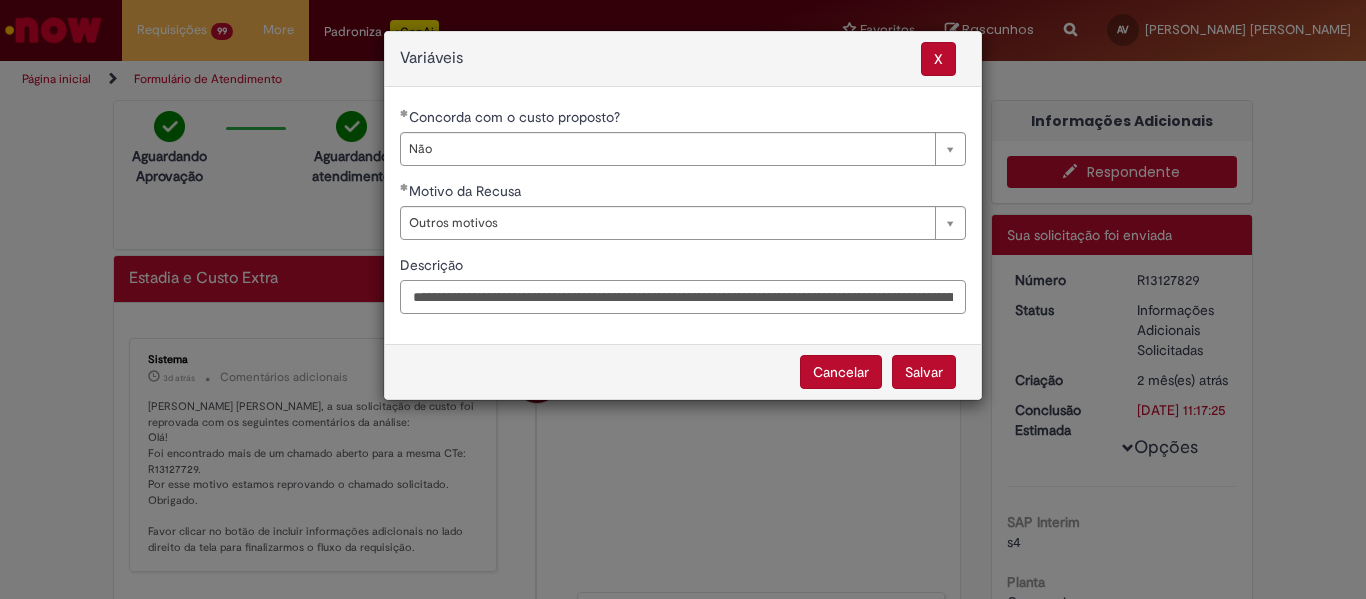 scroll, scrollTop: 0, scrollLeft: 179, axis: horizontal 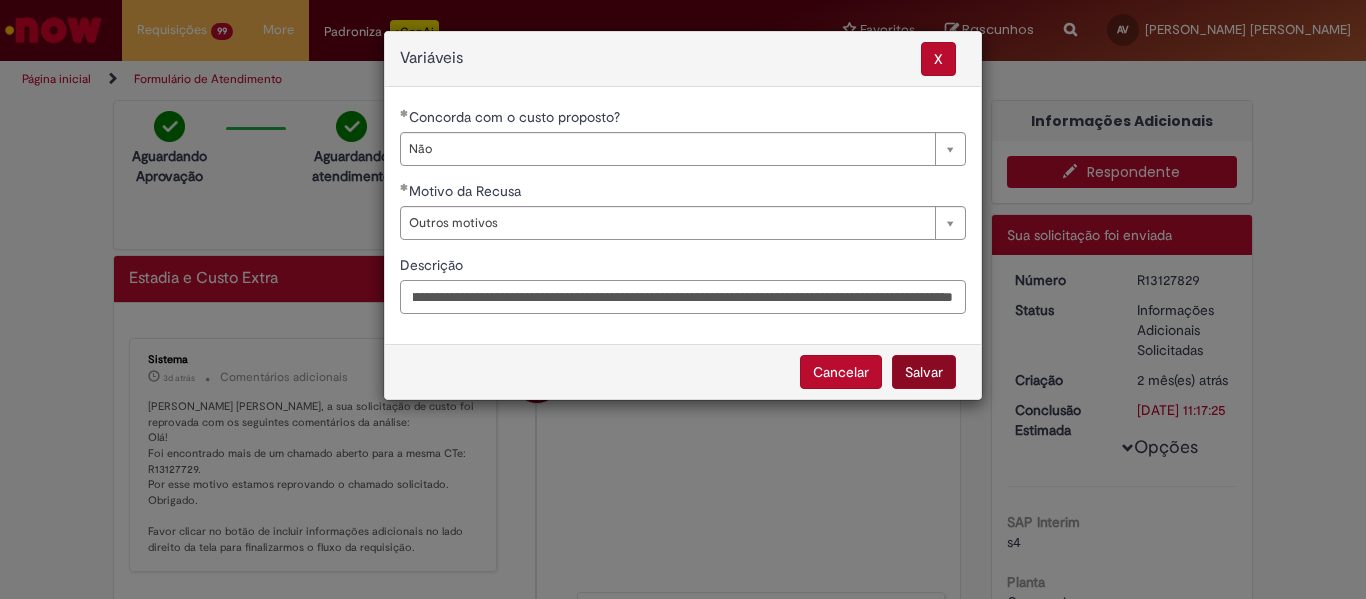 type on "**********" 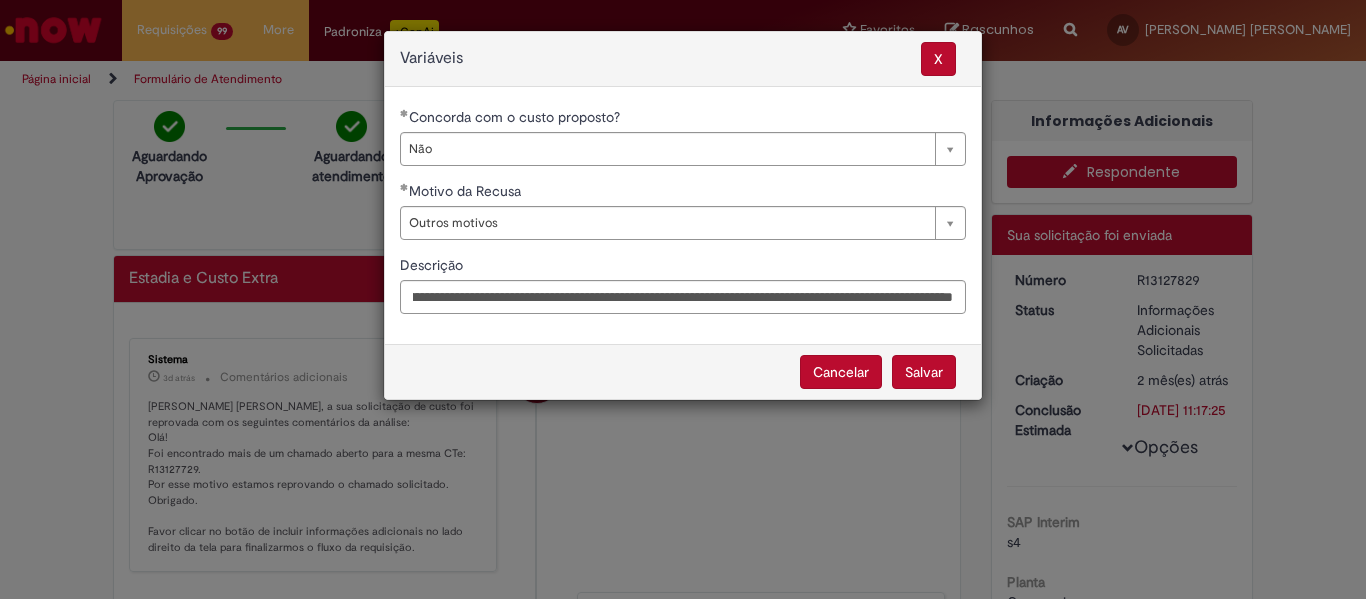 scroll, scrollTop: 0, scrollLeft: 0, axis: both 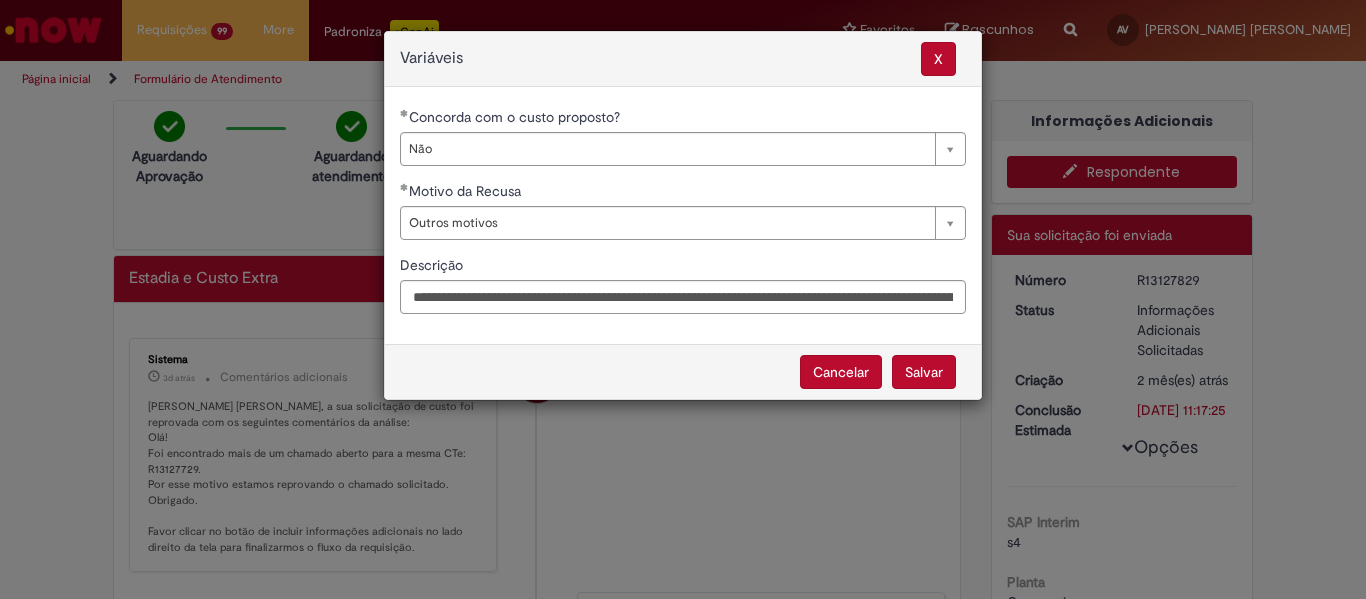 click on "Salvar" at bounding box center [924, 372] 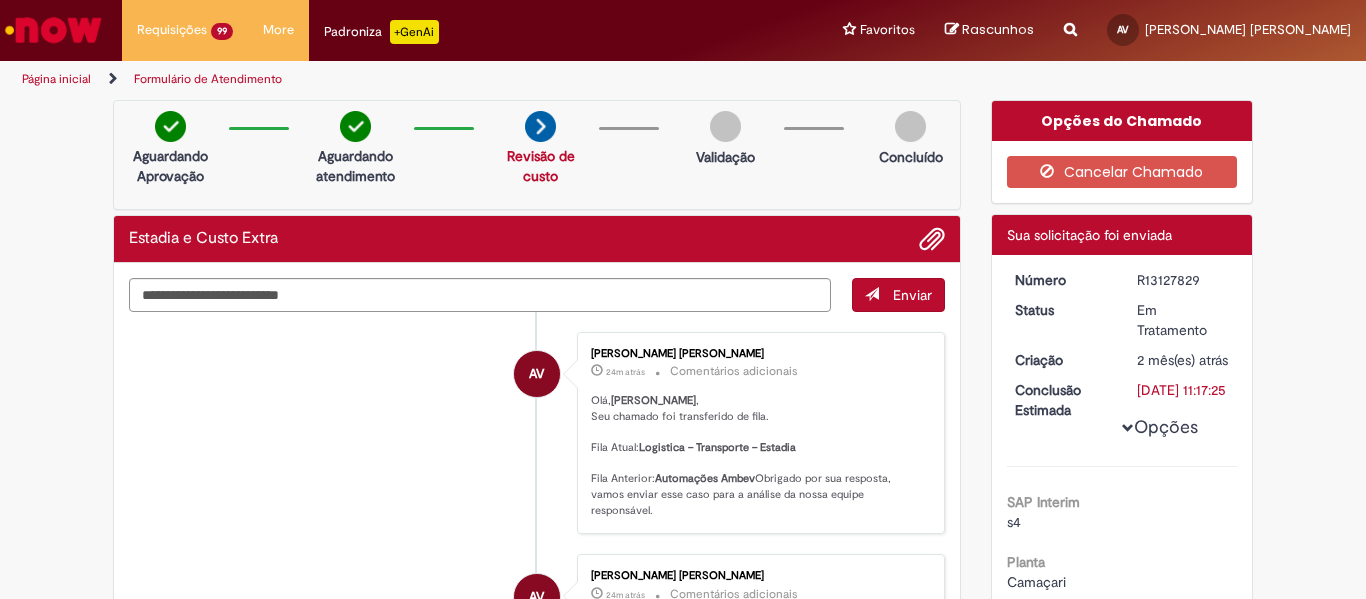 click at bounding box center (53, 30) 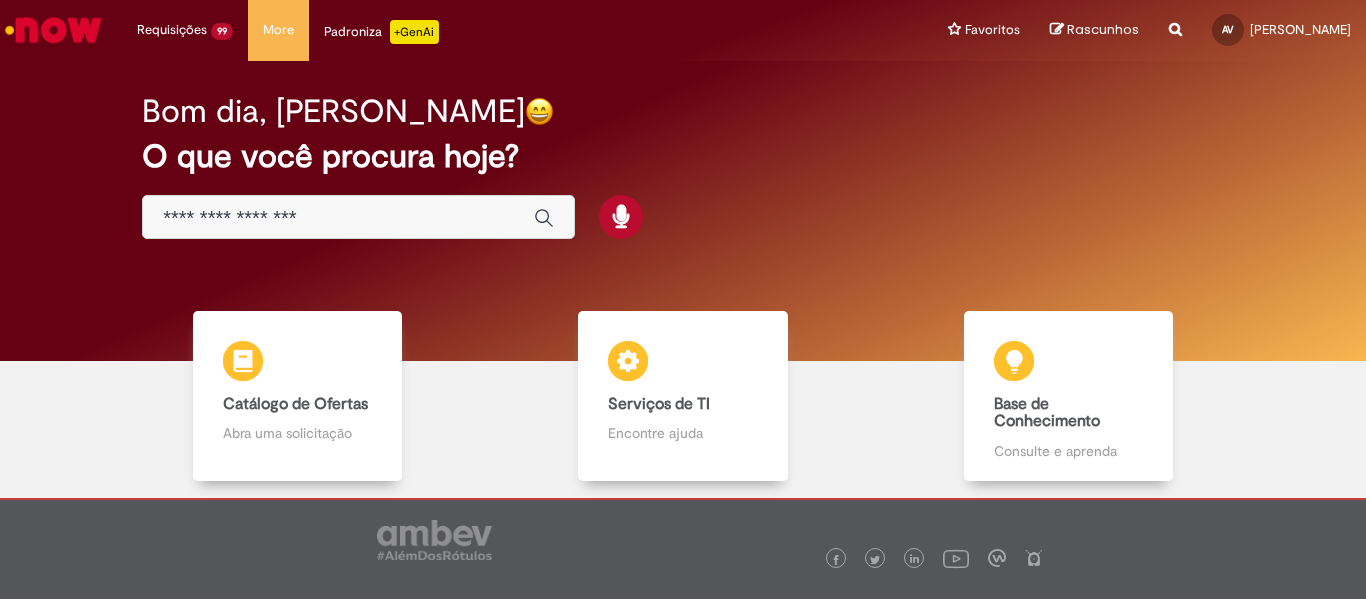 scroll, scrollTop: 0, scrollLeft: 0, axis: both 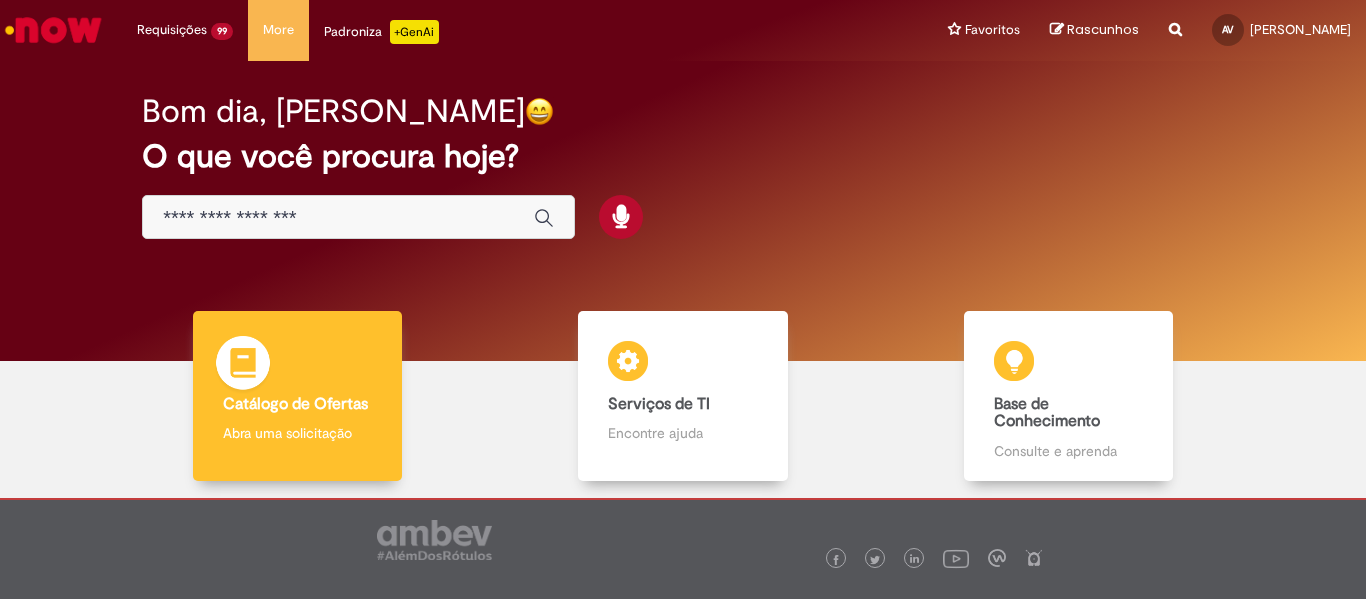 click on "Catálogo de Ofertas
Catálogo de Ofertas
Abra uma solicitação" at bounding box center (298, 396) 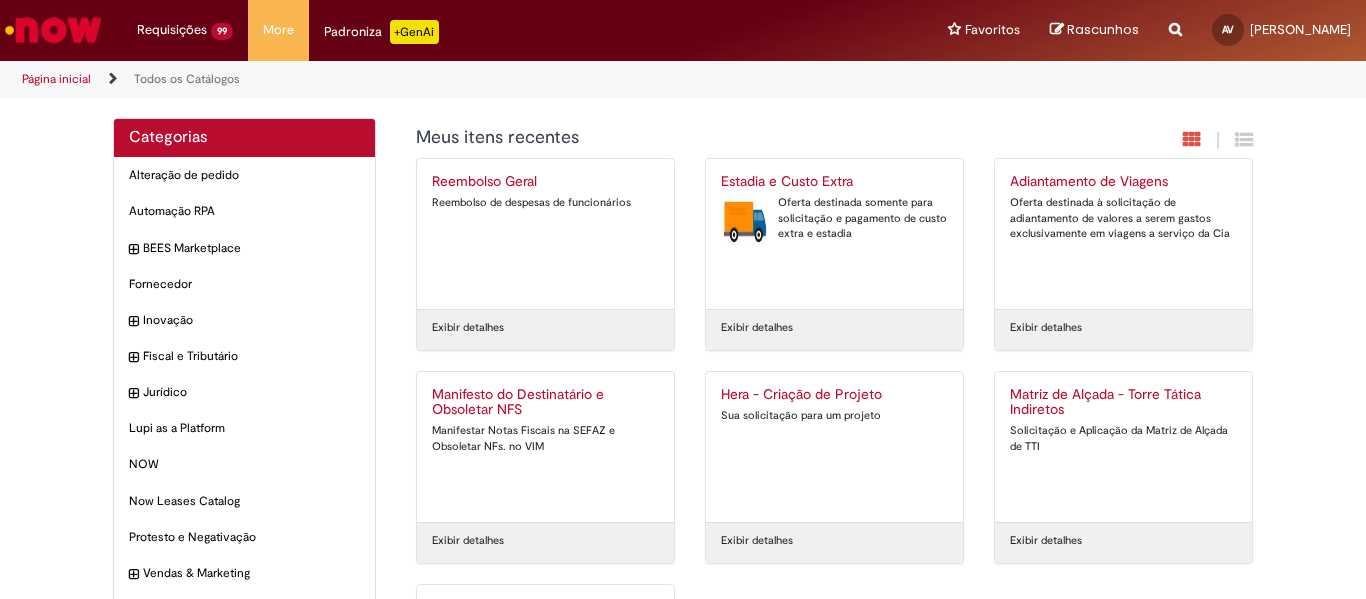 click on "Estadia e Custo Extra" at bounding box center (834, 182) 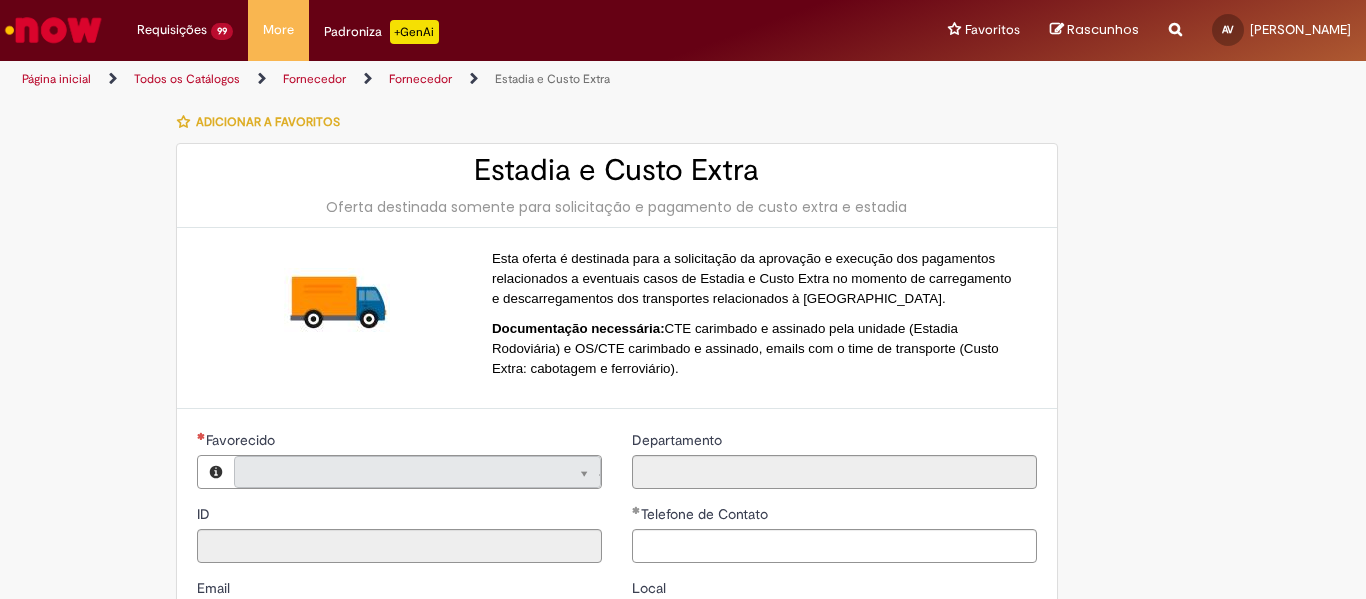 type on "**********" 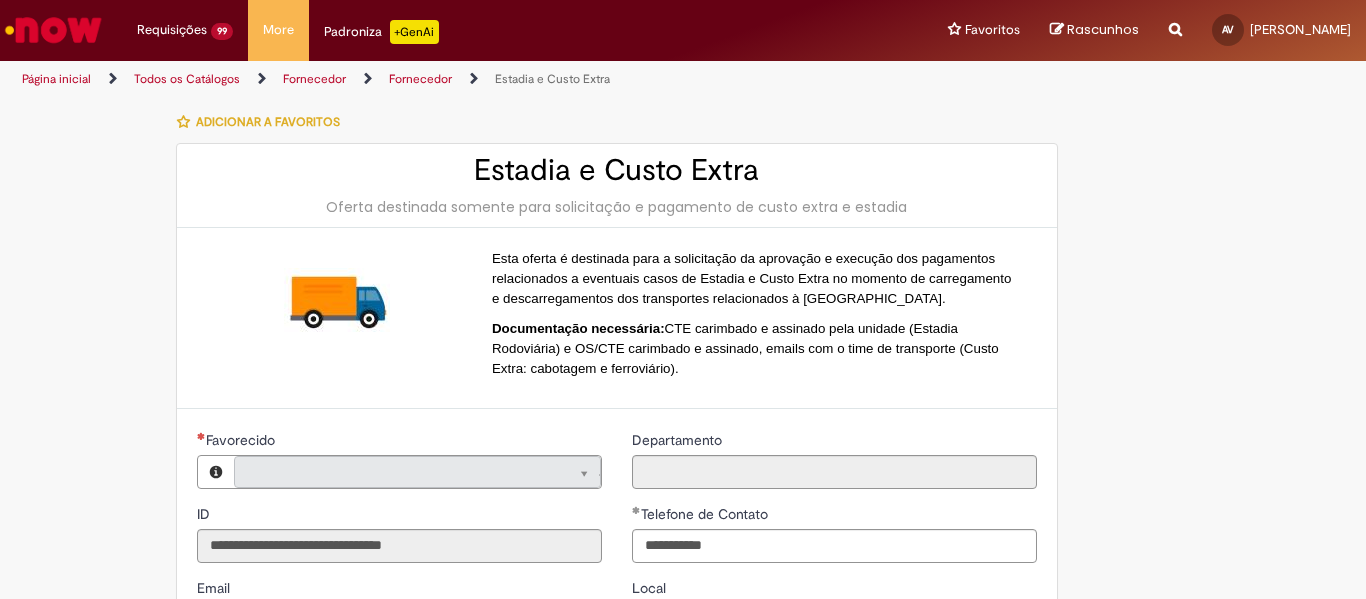 type on "**********" 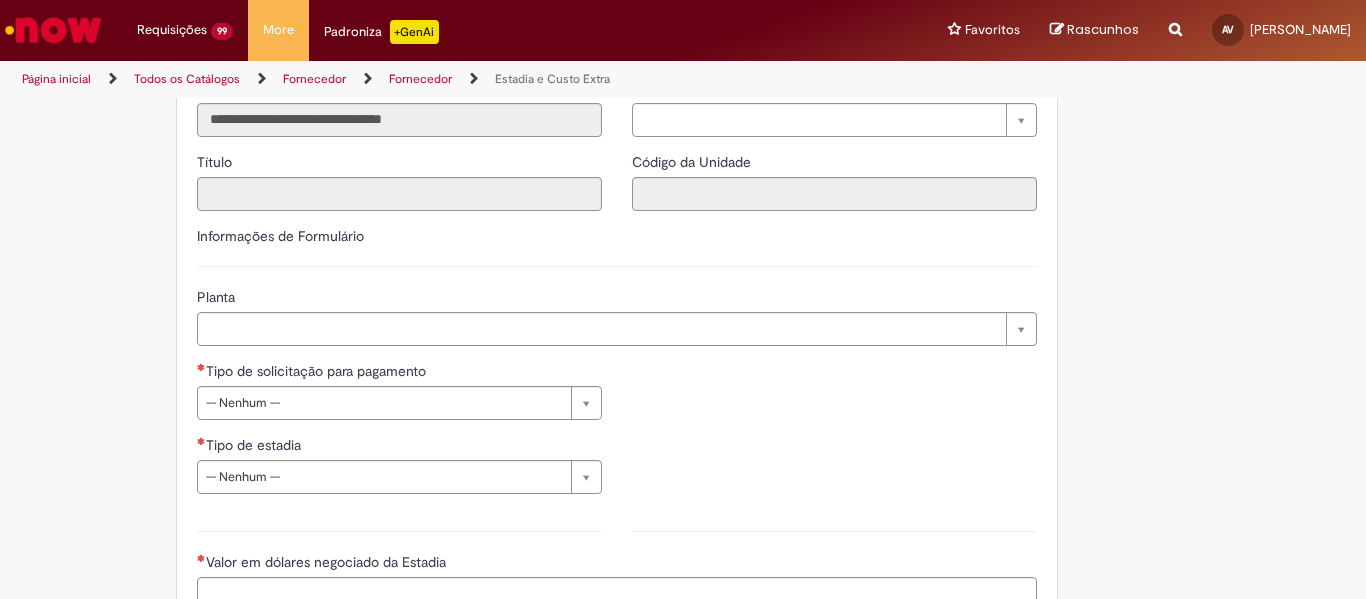 scroll, scrollTop: 600, scrollLeft: 0, axis: vertical 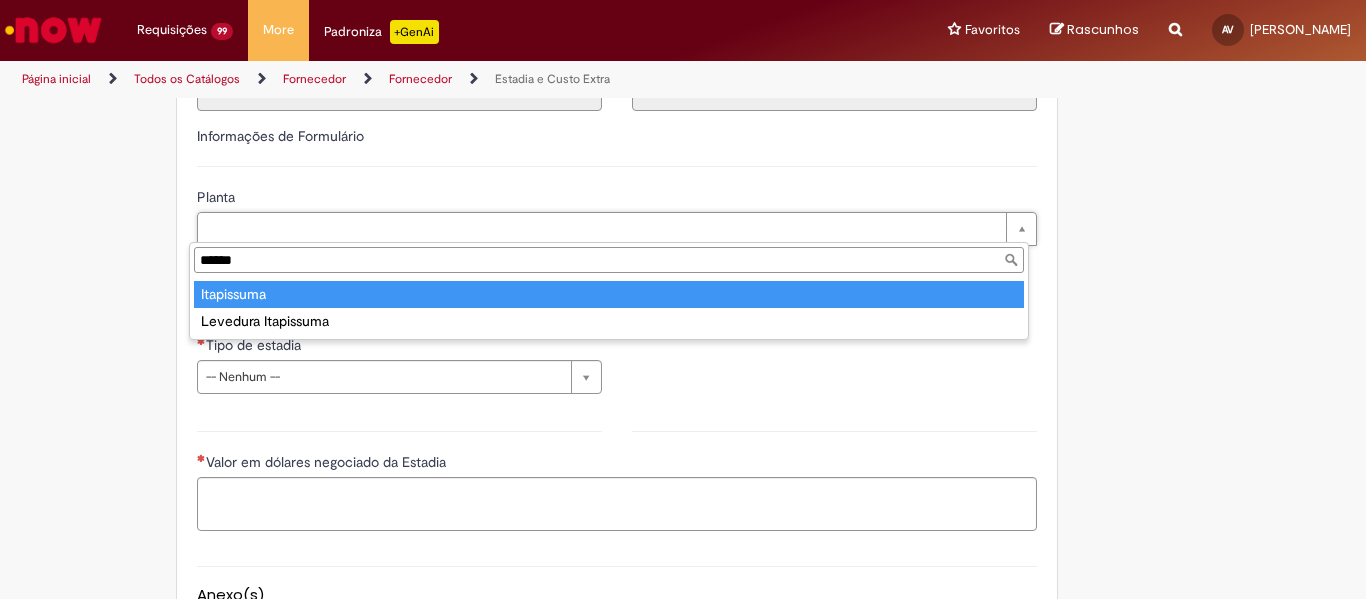 type on "******" 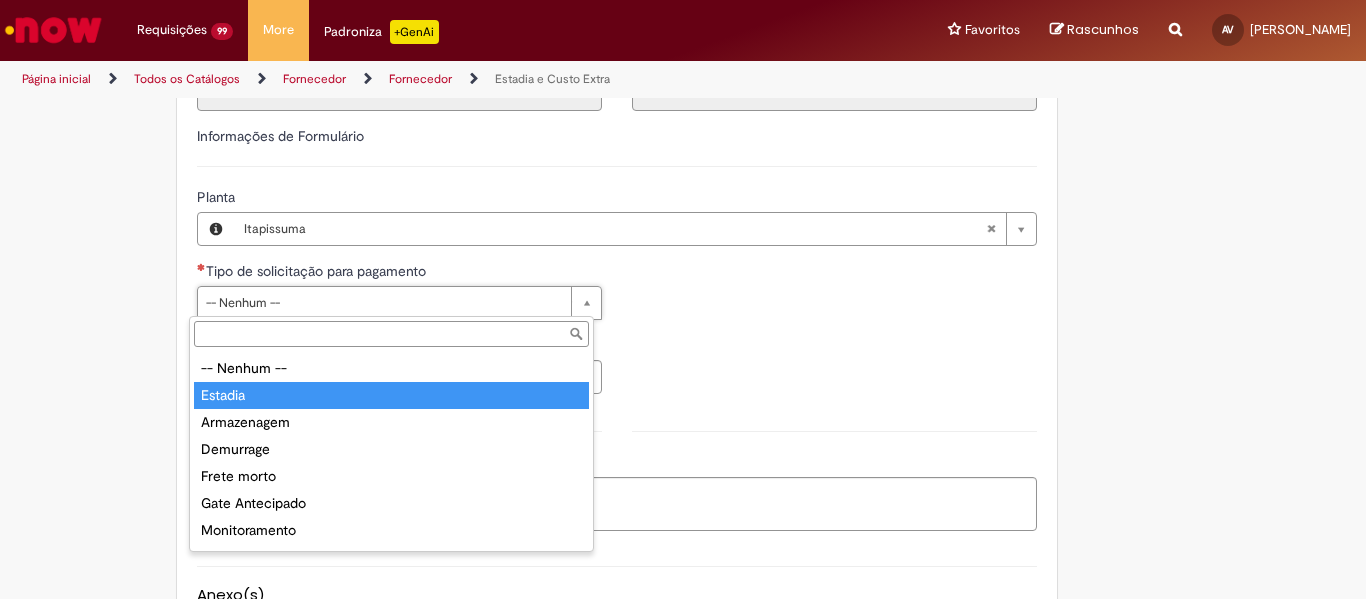 type on "*******" 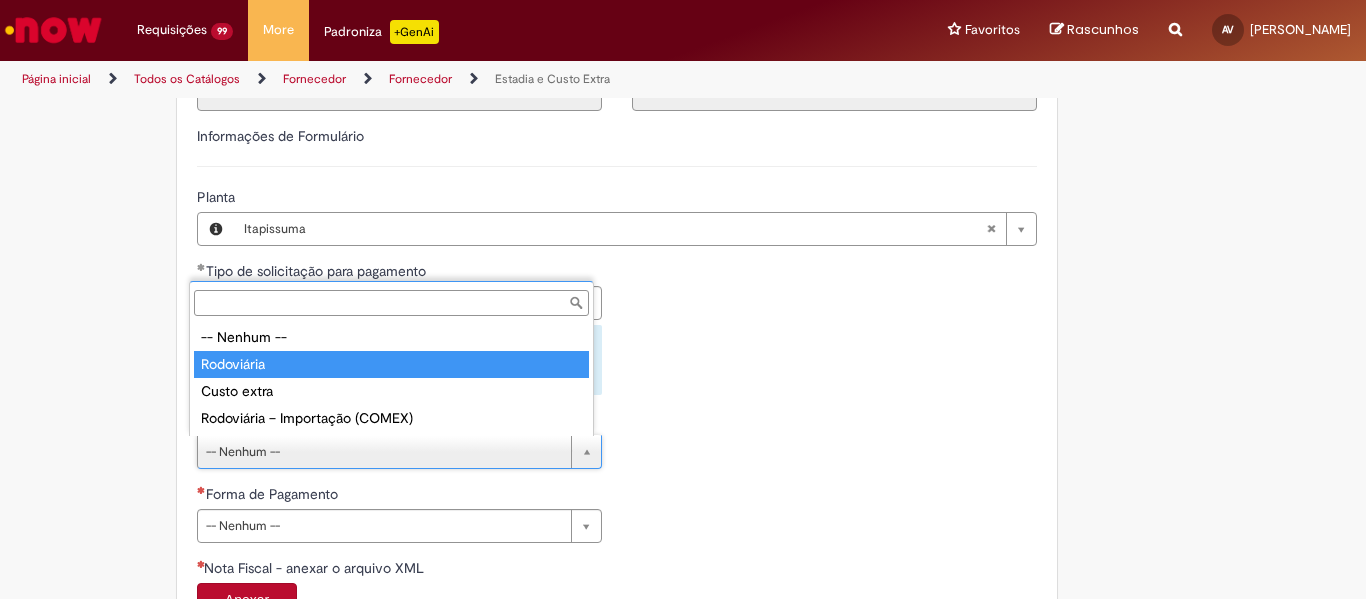 type on "**********" 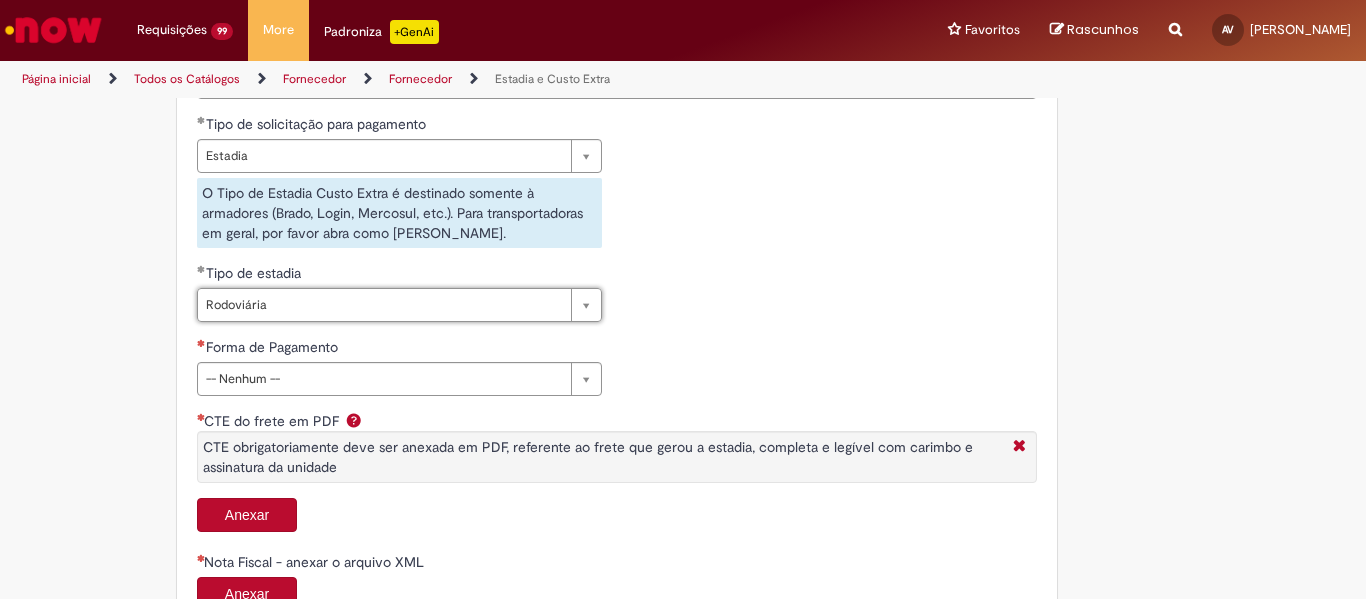 scroll, scrollTop: 800, scrollLeft: 0, axis: vertical 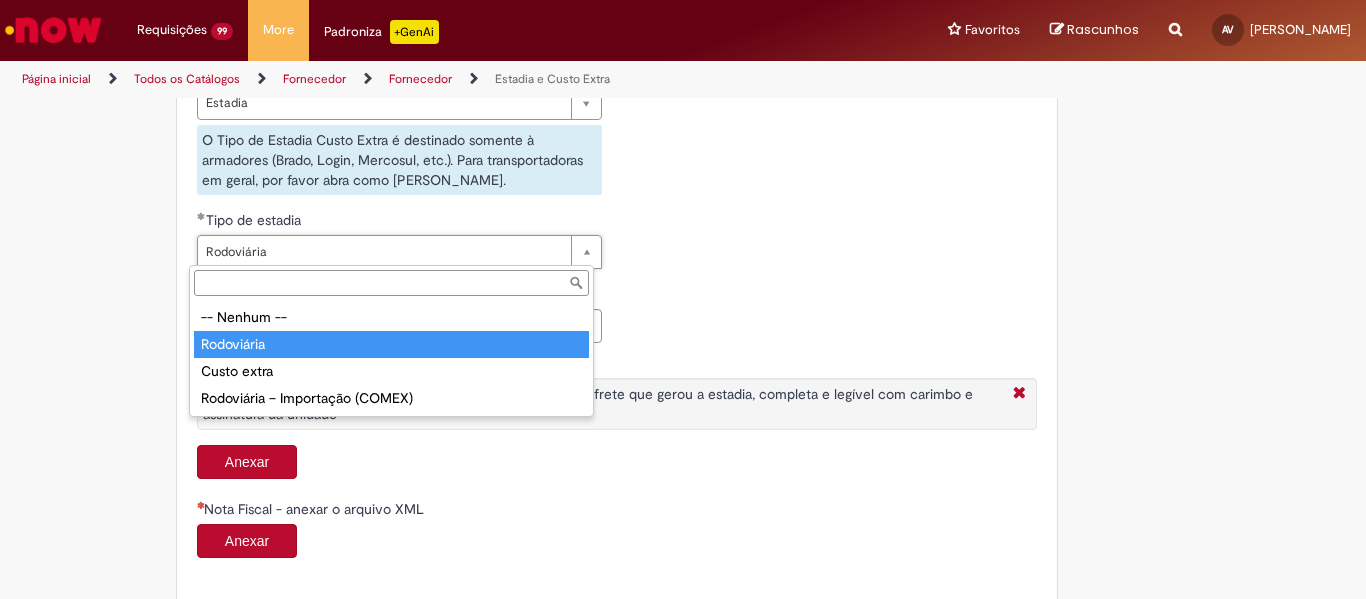 type on "**********" 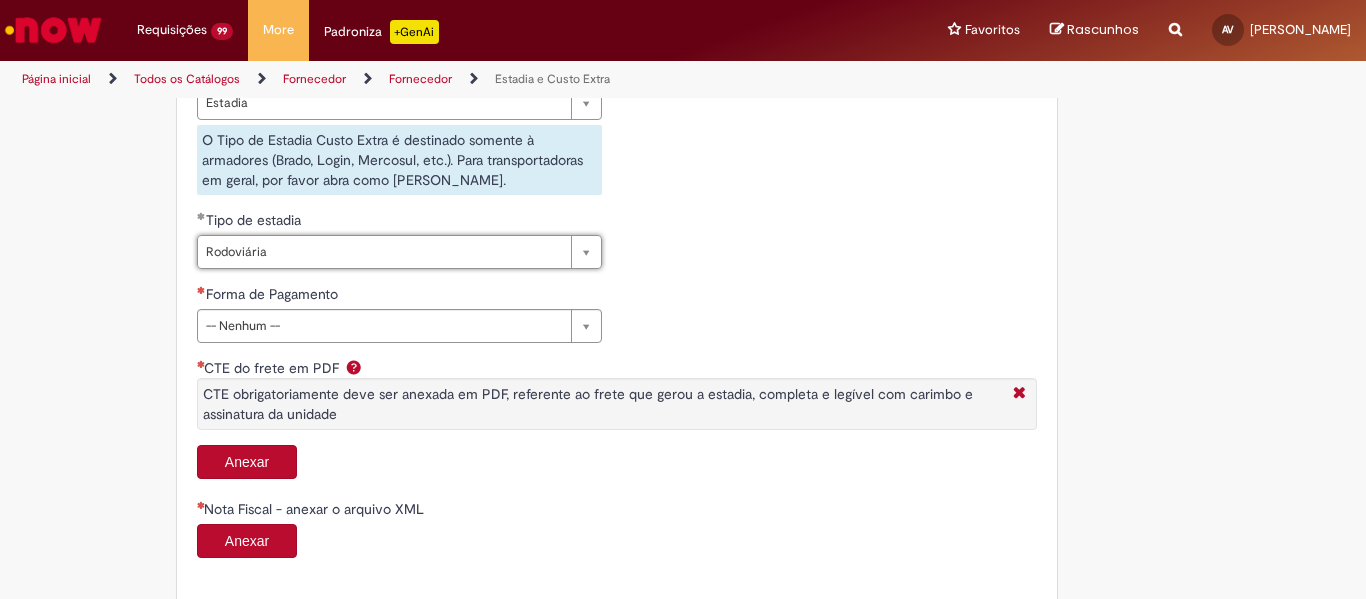 scroll, scrollTop: 0, scrollLeft: 64, axis: horizontal 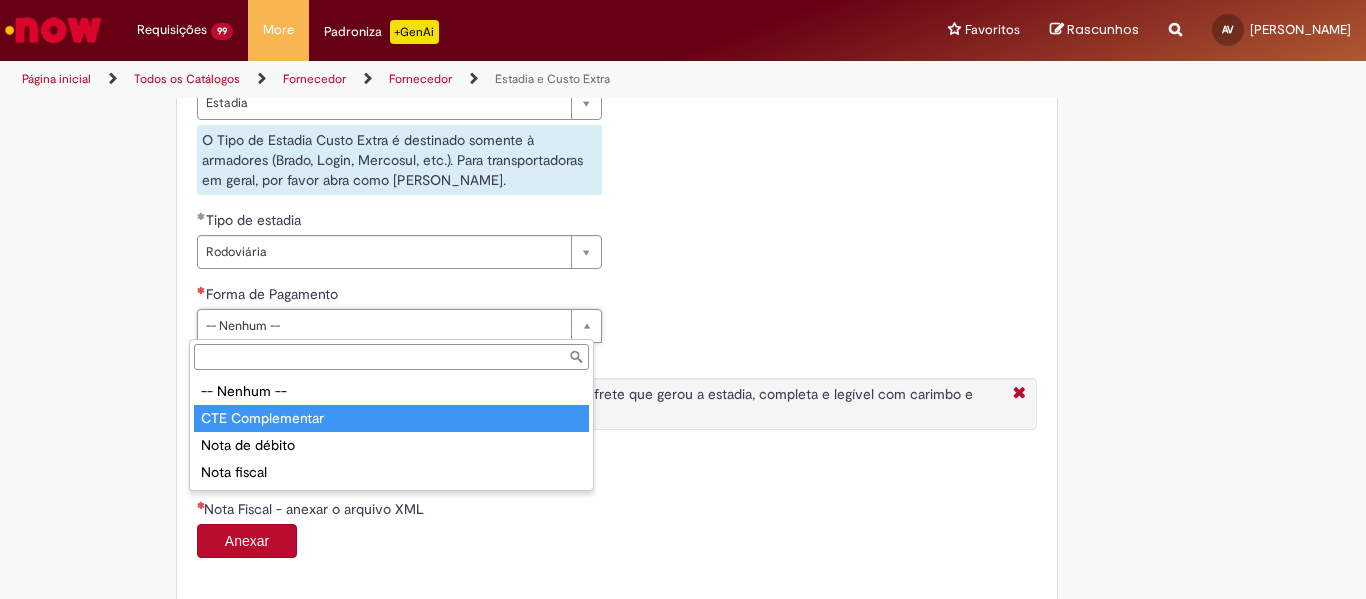 type on "**********" 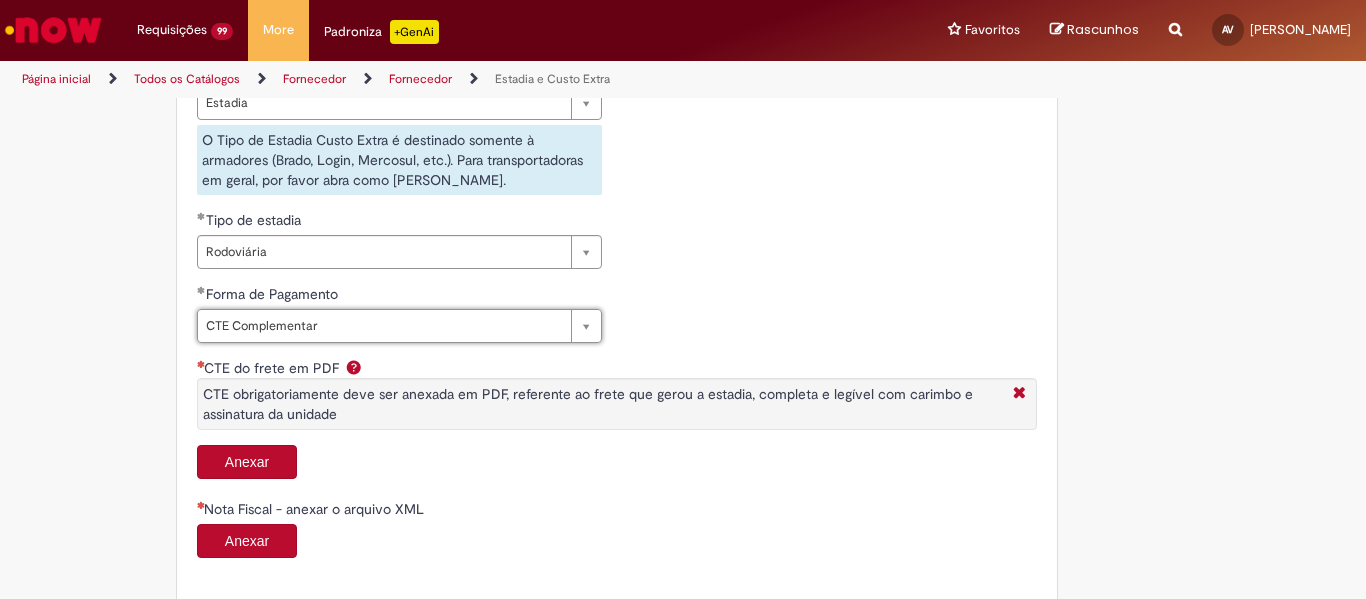 click on "Anexar" at bounding box center (247, 462) 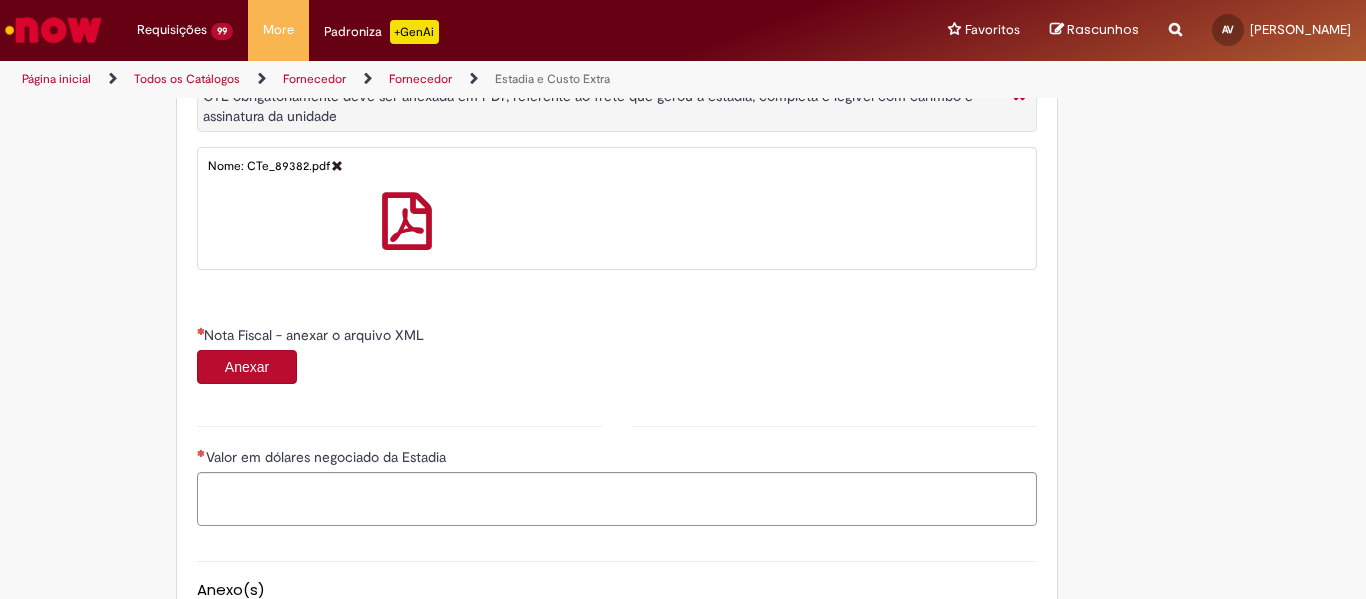 scroll, scrollTop: 1100, scrollLeft: 0, axis: vertical 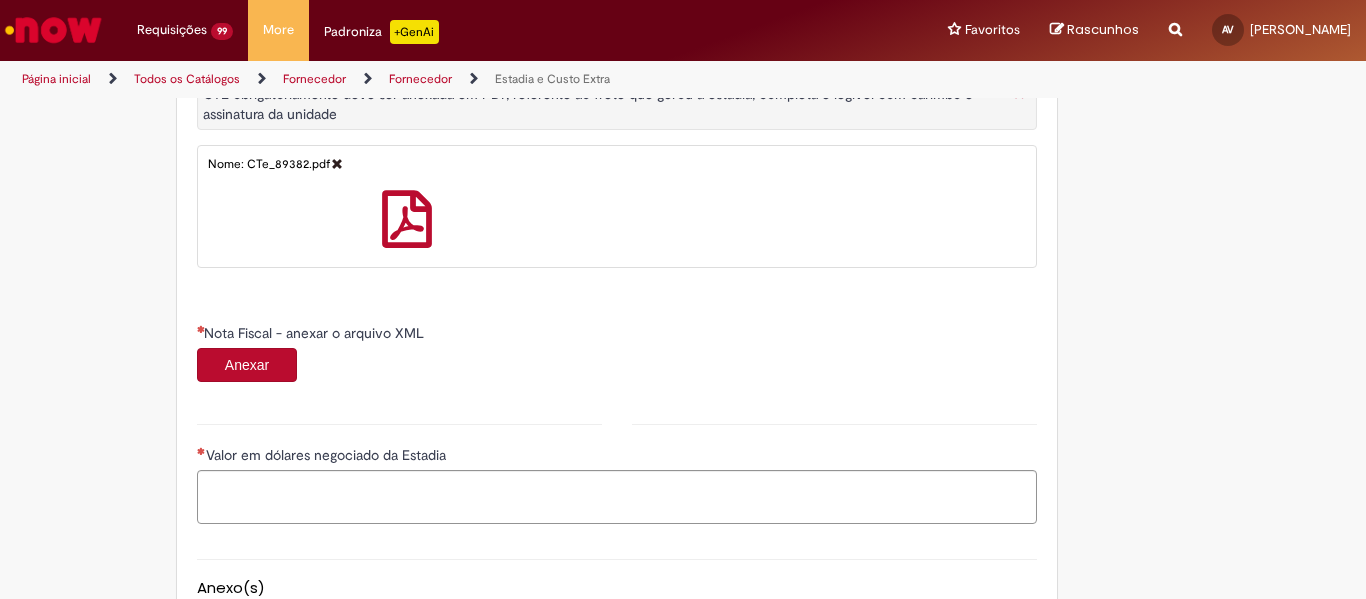 click on "Anexar" at bounding box center [247, 365] 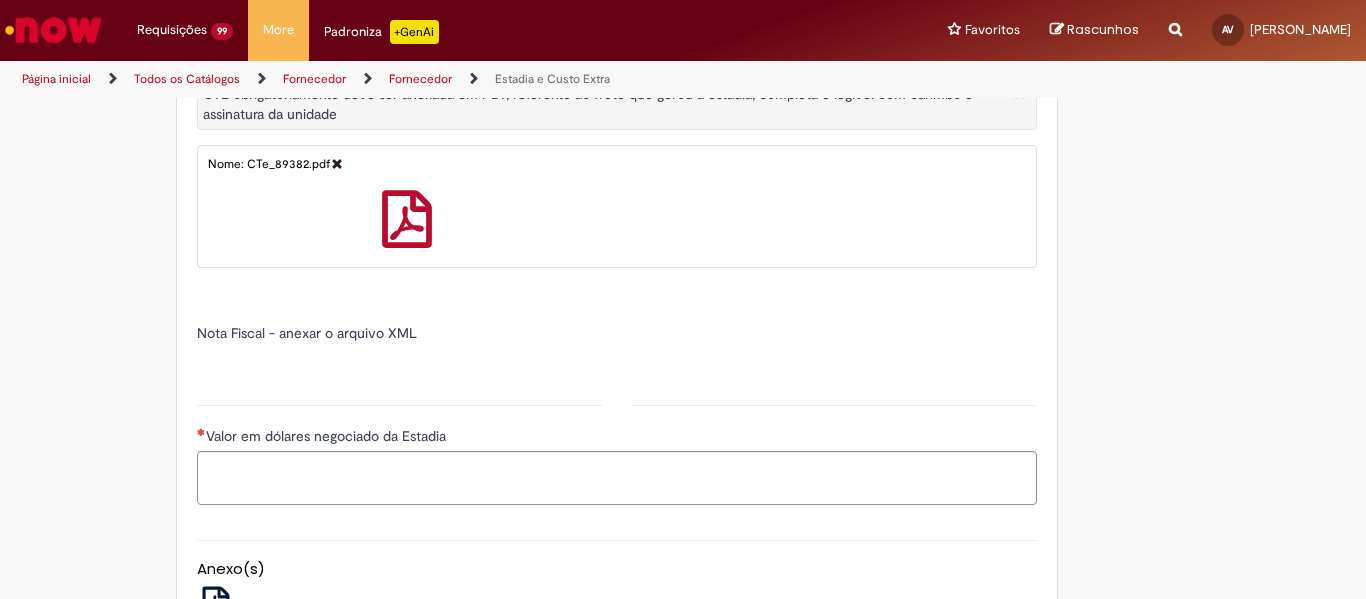 type on "*****" 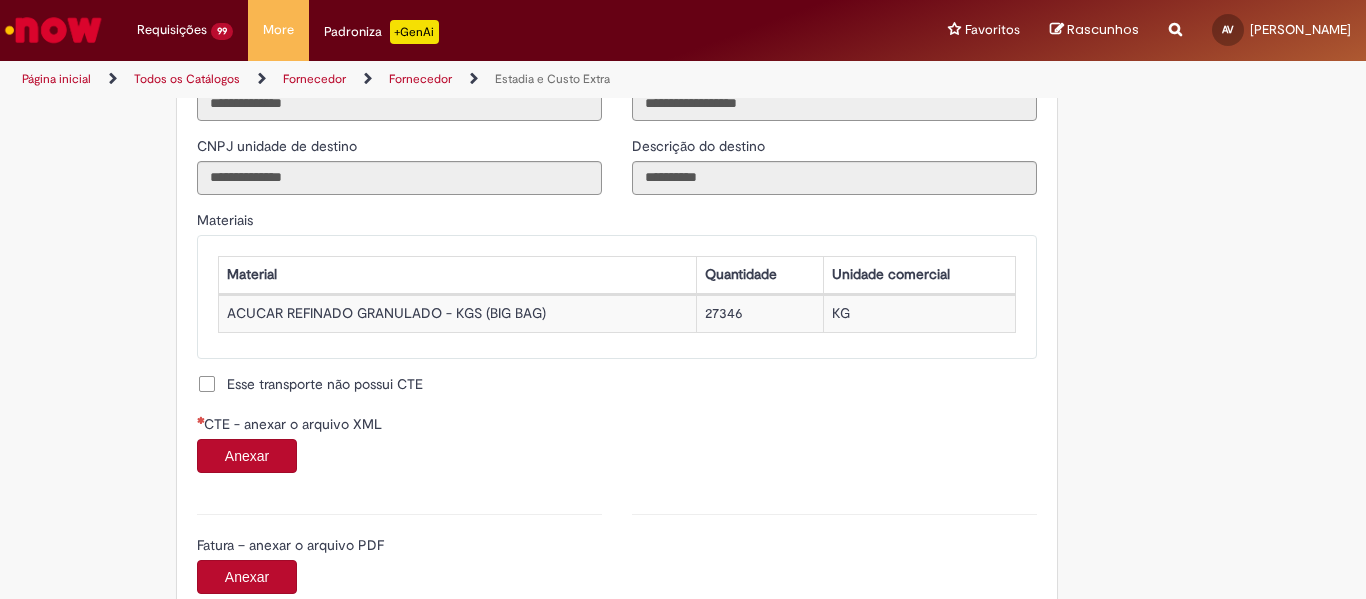 scroll, scrollTop: 1800, scrollLeft: 0, axis: vertical 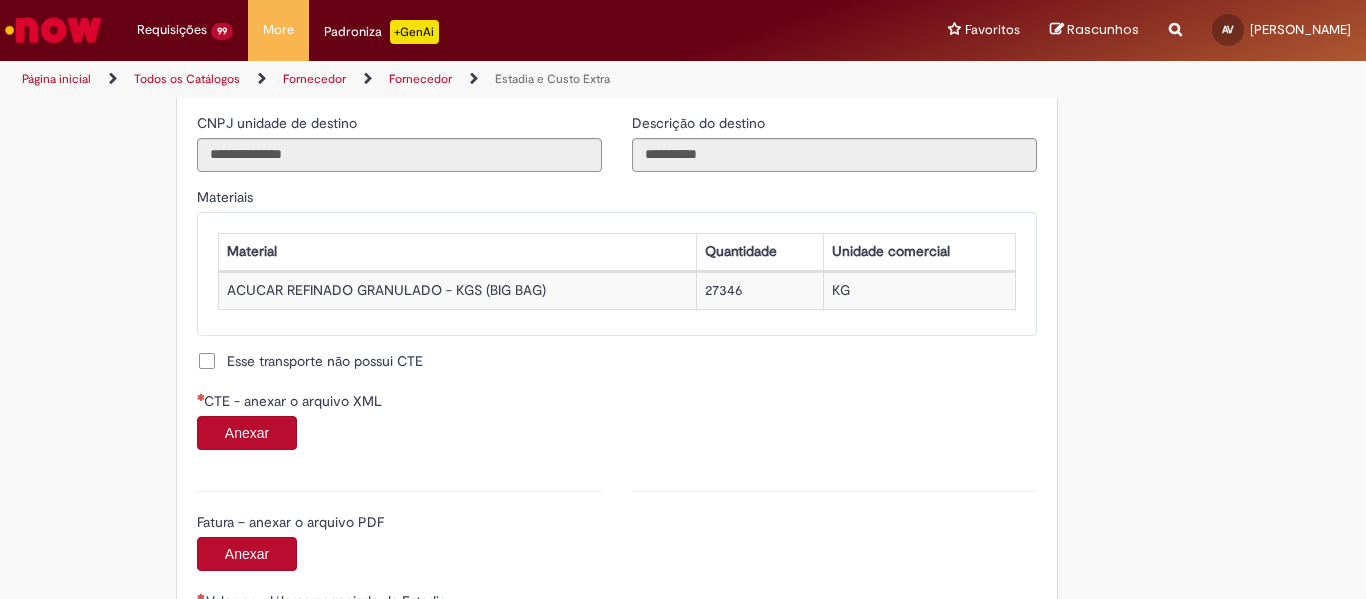 click on "Anexar" at bounding box center (247, 433) 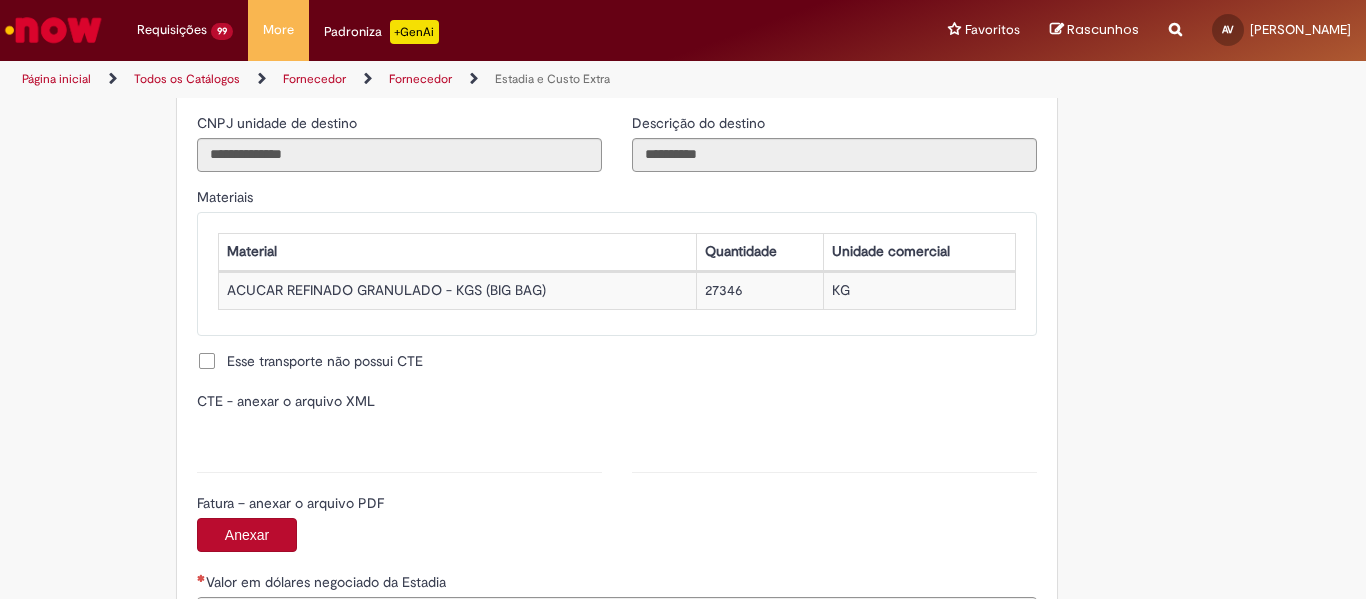 type on "**********" 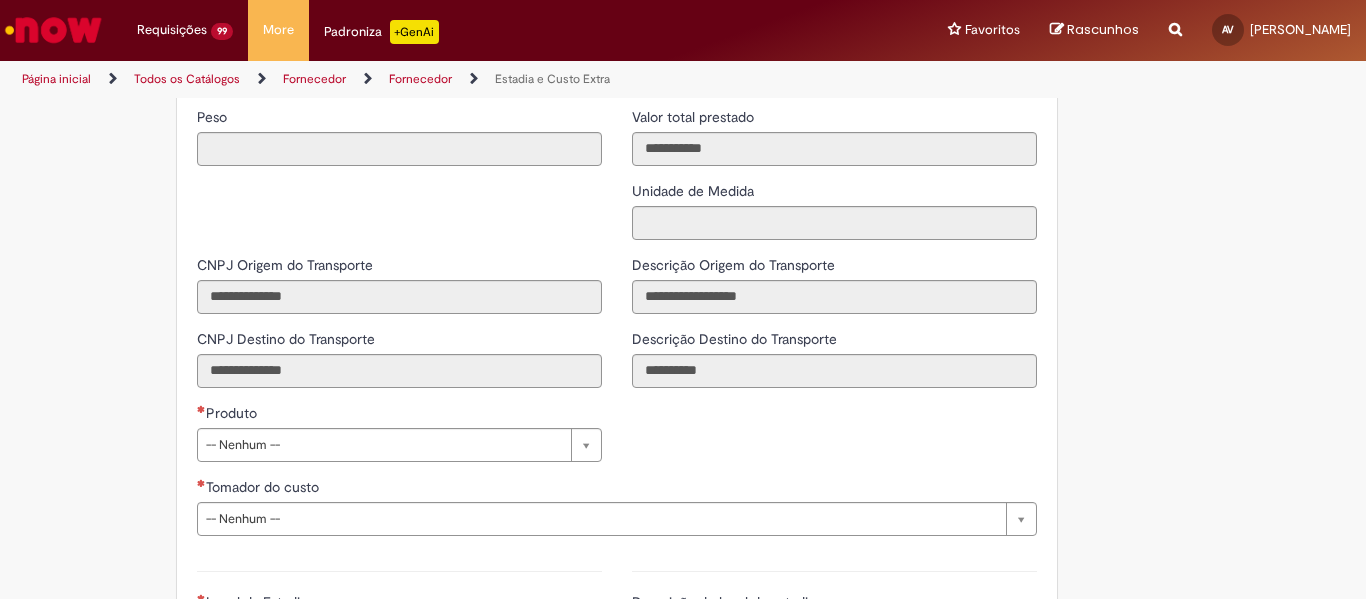 scroll, scrollTop: 2600, scrollLeft: 0, axis: vertical 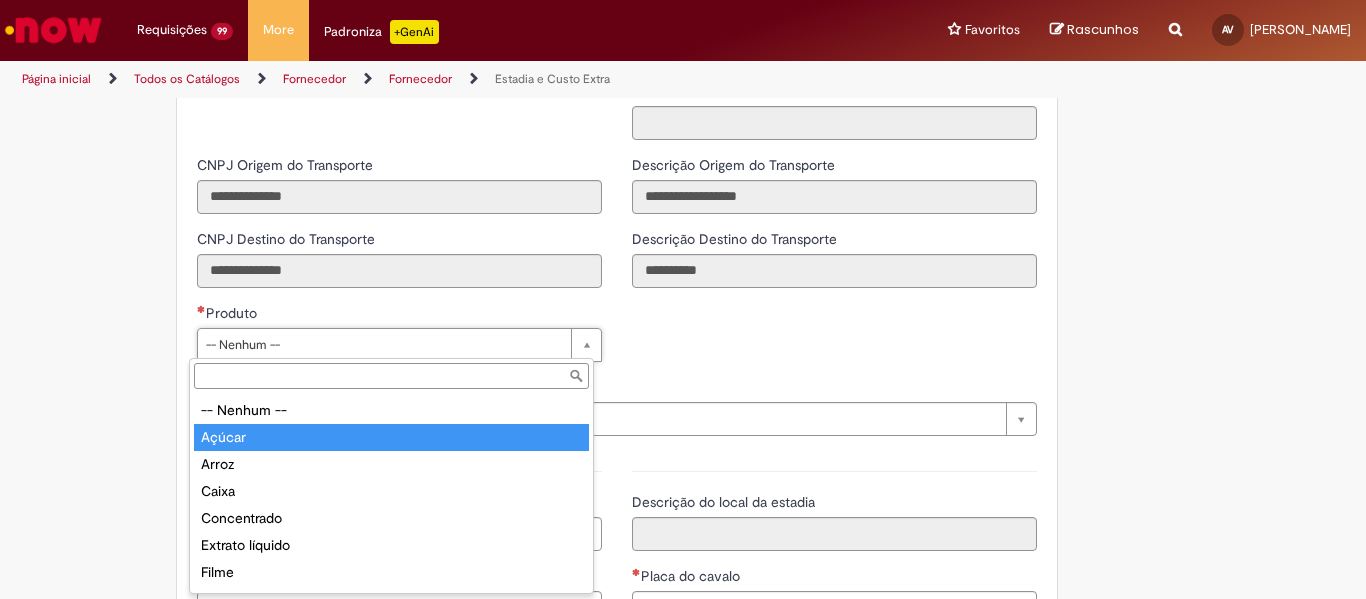 type on "******" 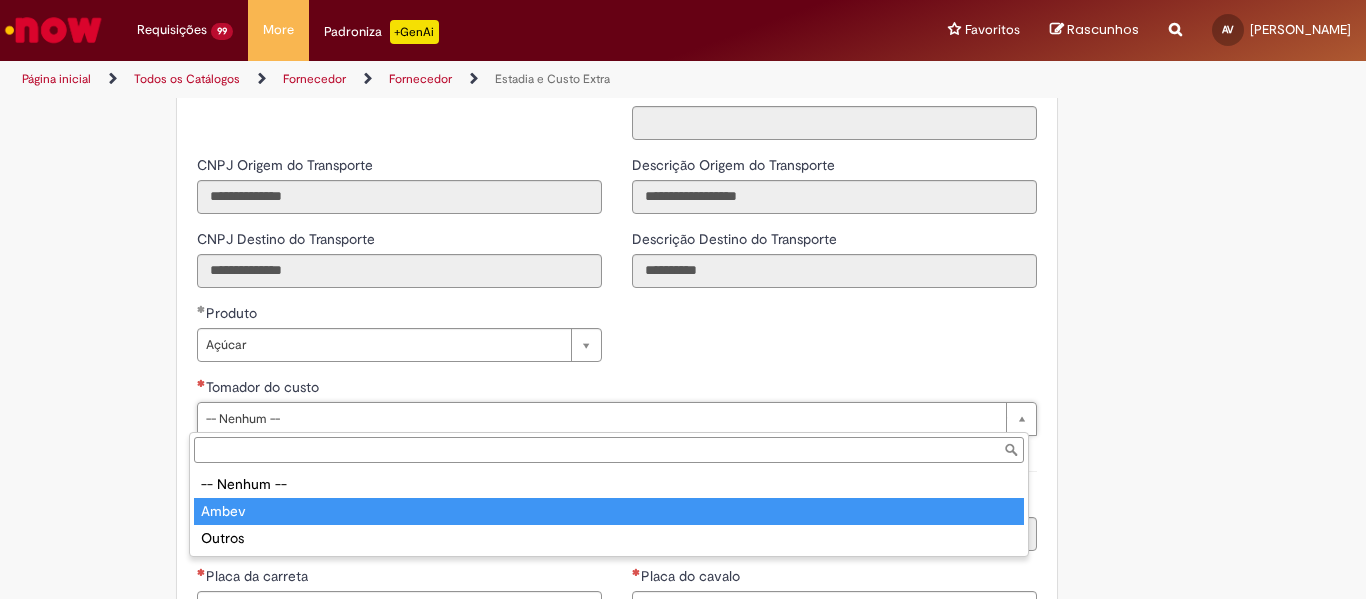 type on "*****" 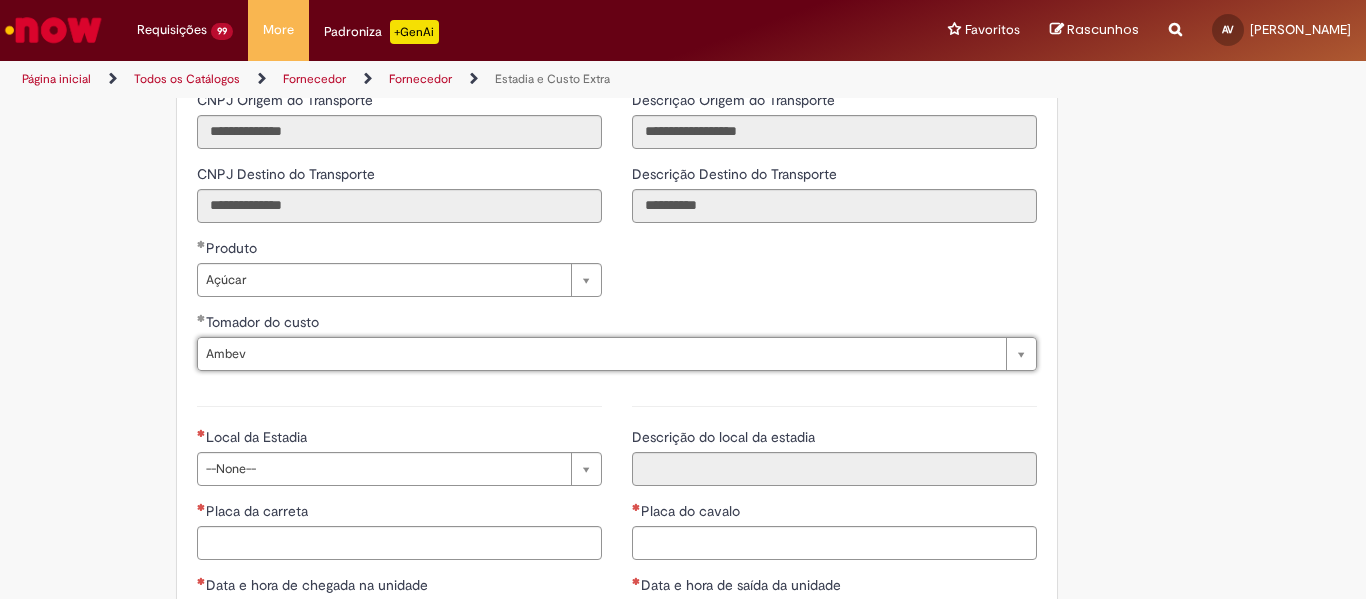 scroll, scrollTop: 2700, scrollLeft: 0, axis: vertical 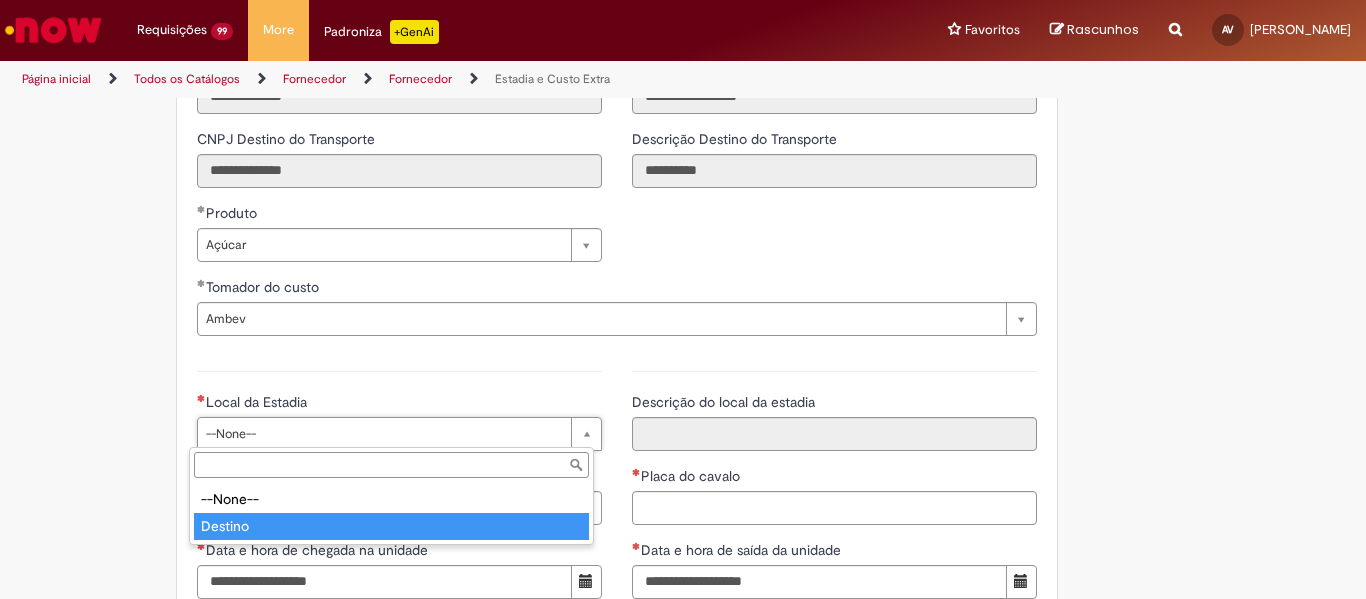 type on "*******" 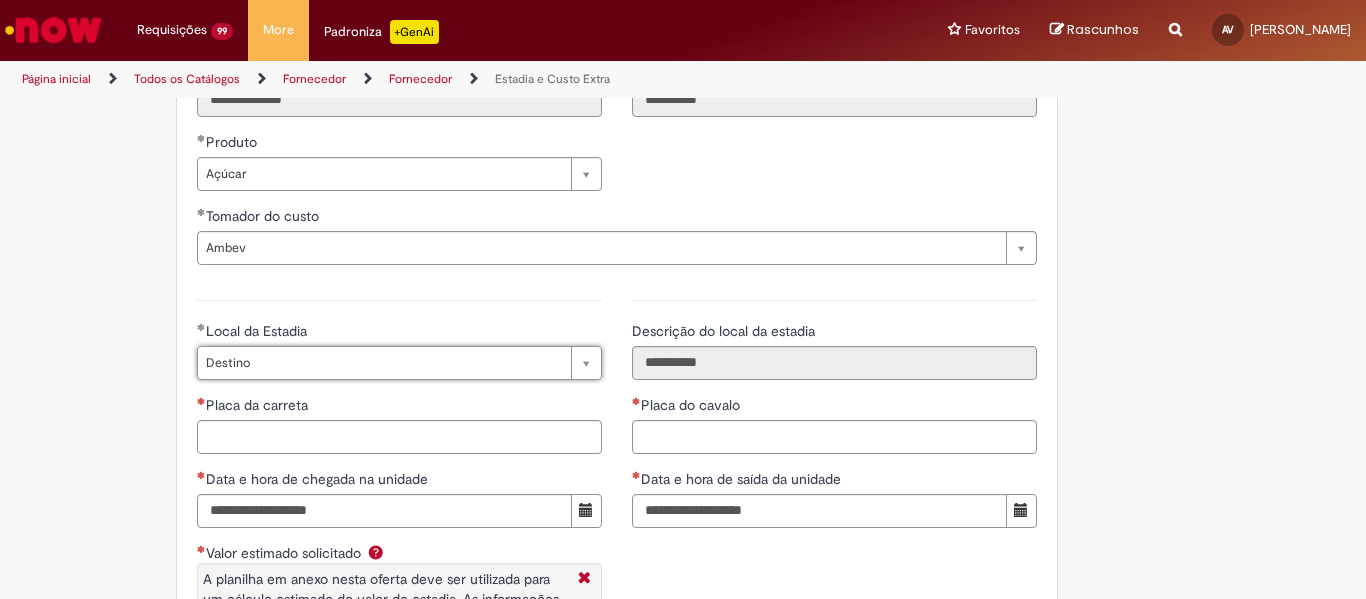 scroll, scrollTop: 2800, scrollLeft: 0, axis: vertical 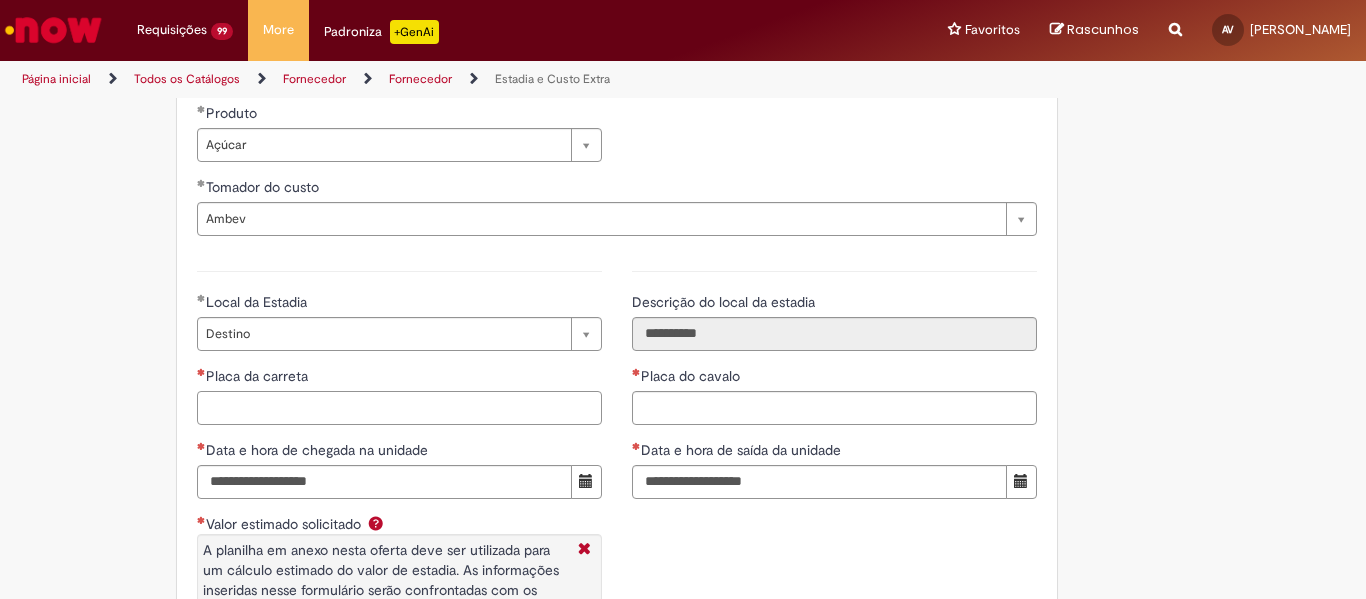 click on "Placa da carreta" at bounding box center [399, 408] 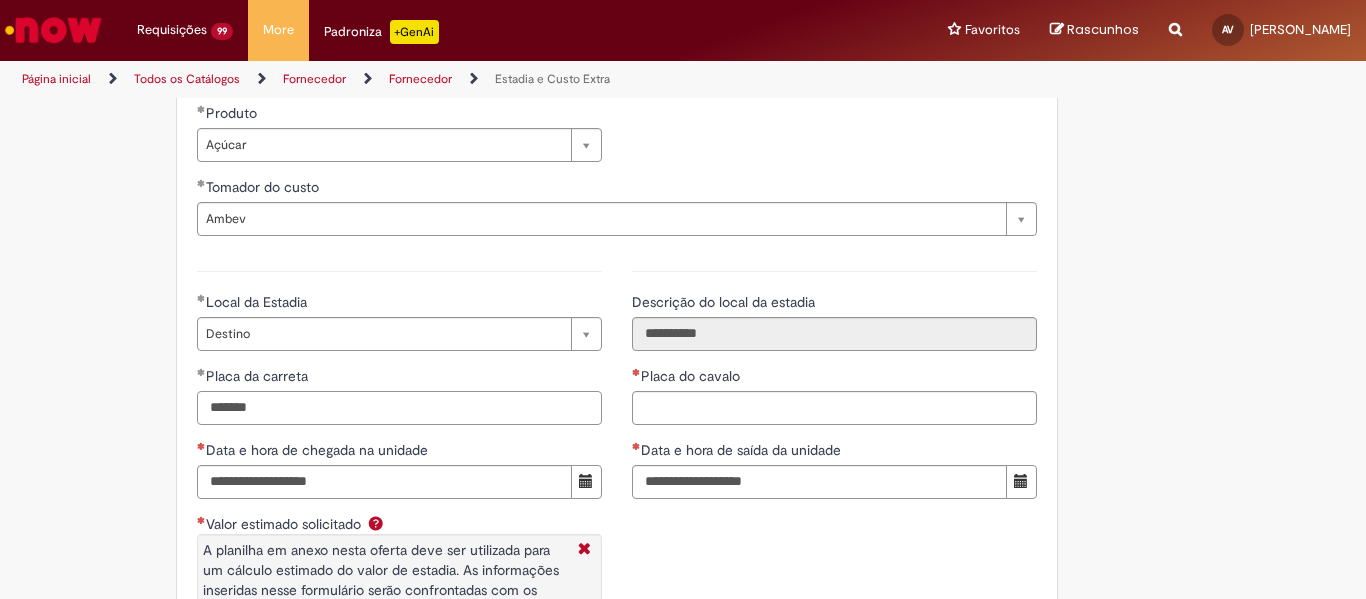 type on "*******" 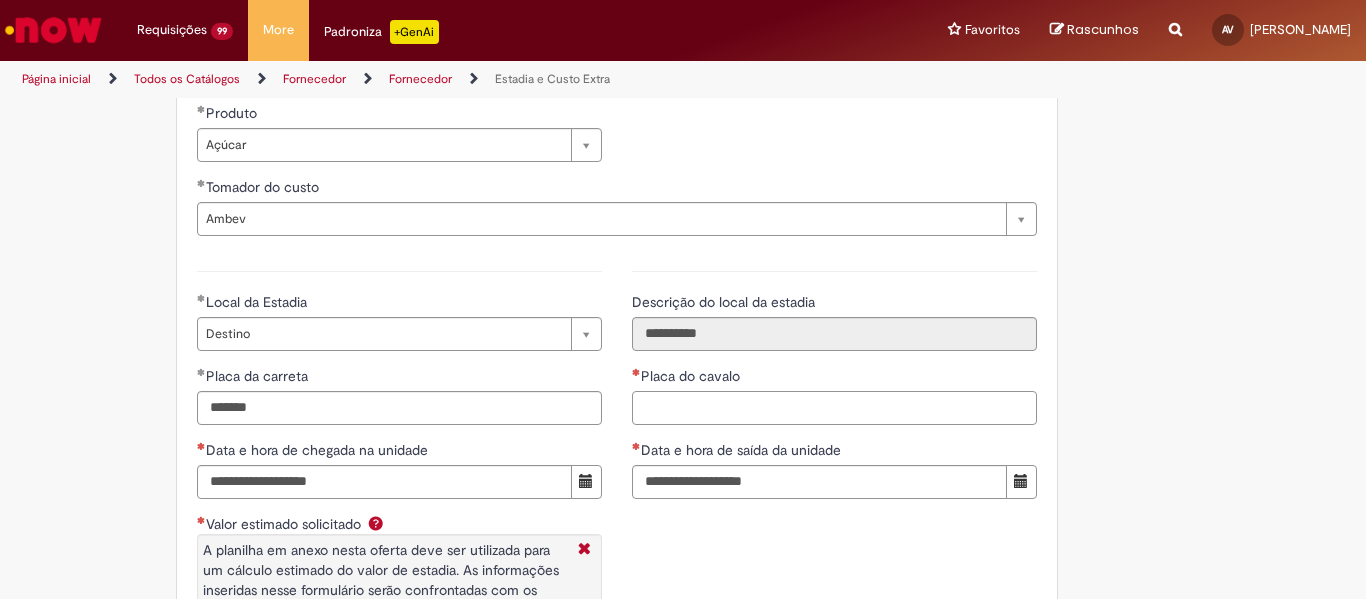 click on "Placa do cavalo" at bounding box center [834, 408] 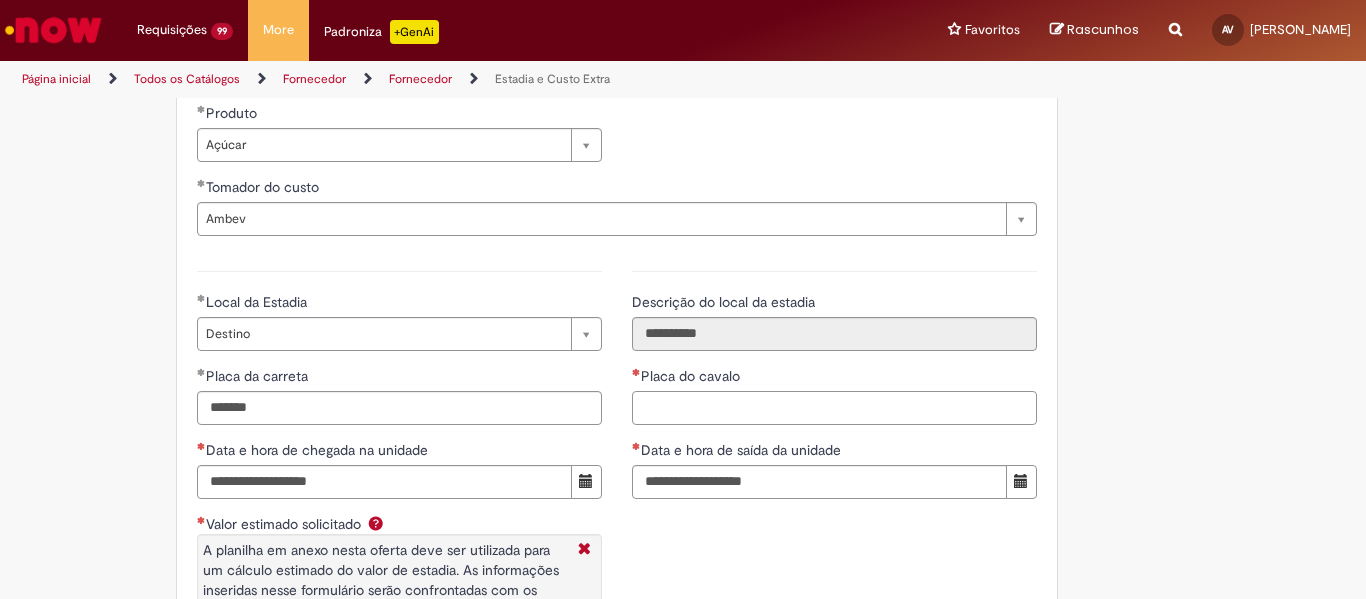 paste on "*******" 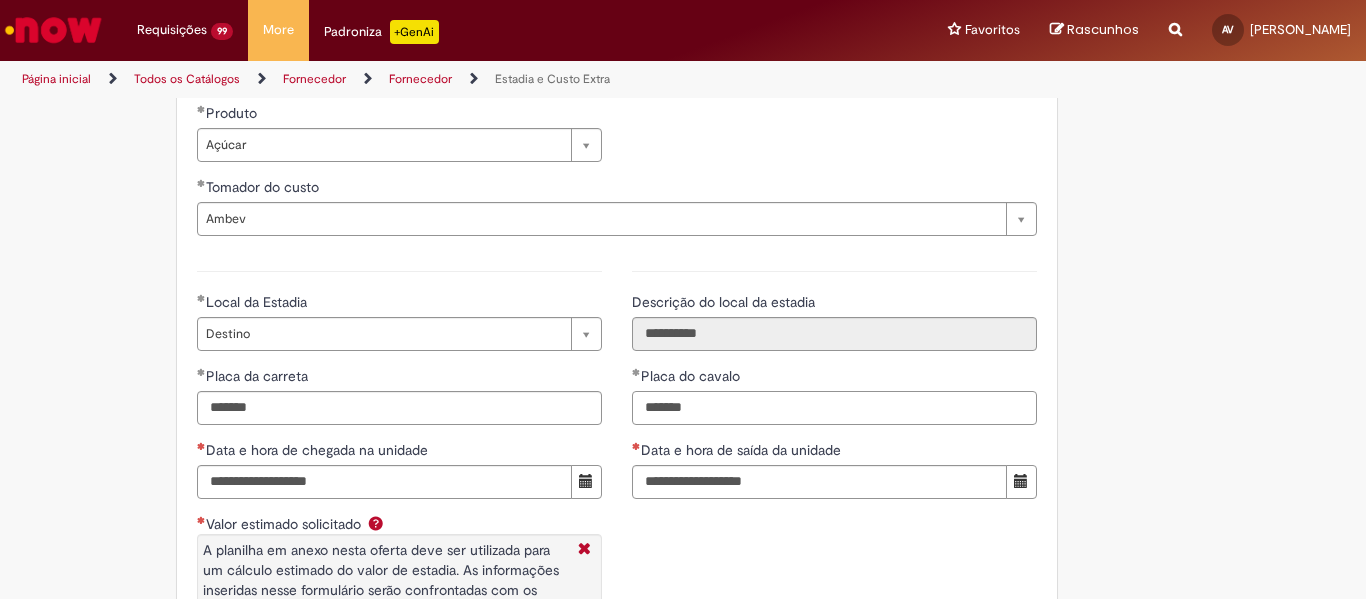 type on "*******" 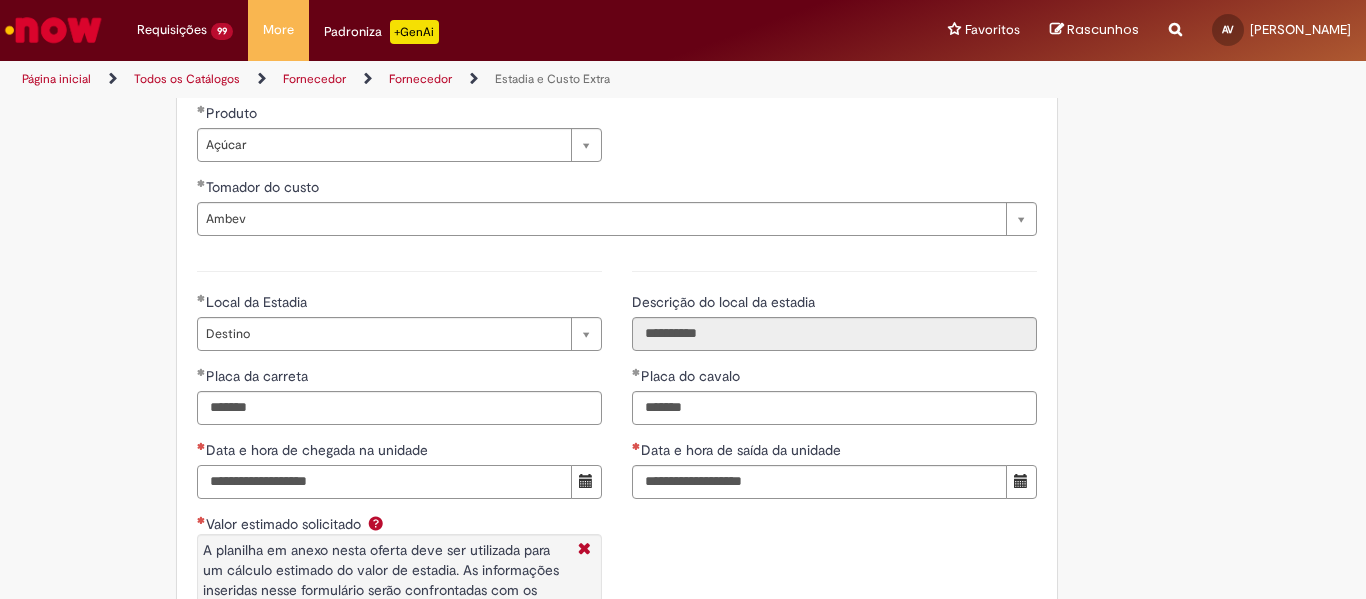 click on "Data e hora de chegada na unidade" at bounding box center (384, 482) 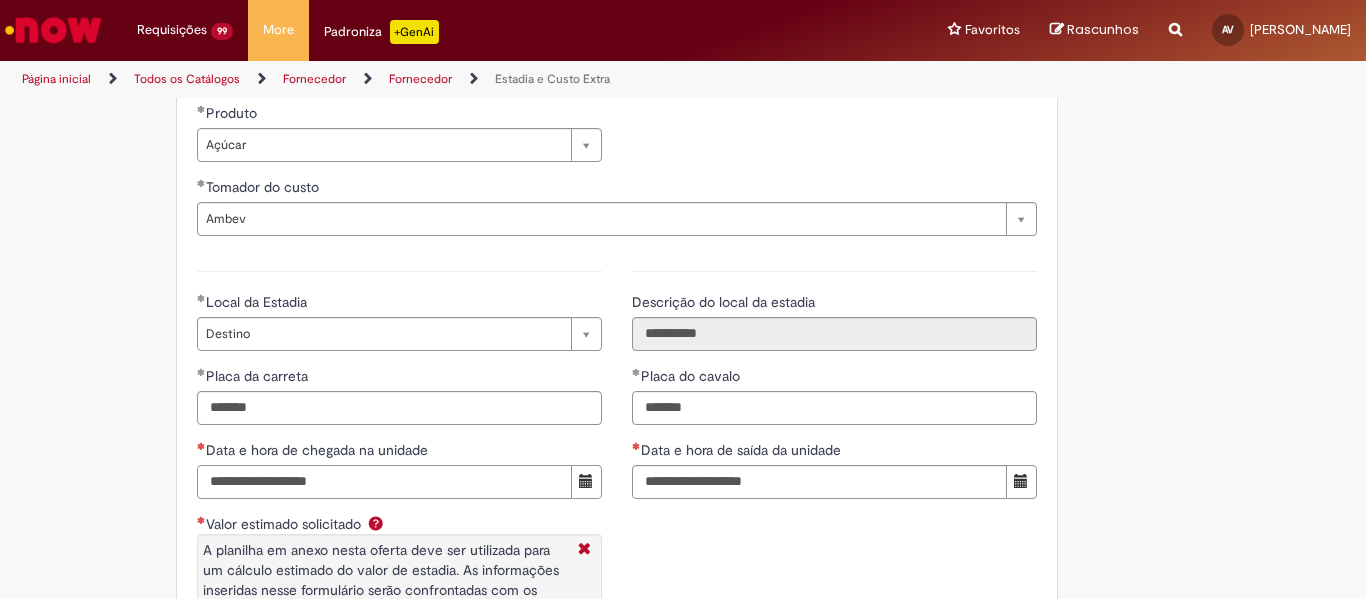 paste on "**********" 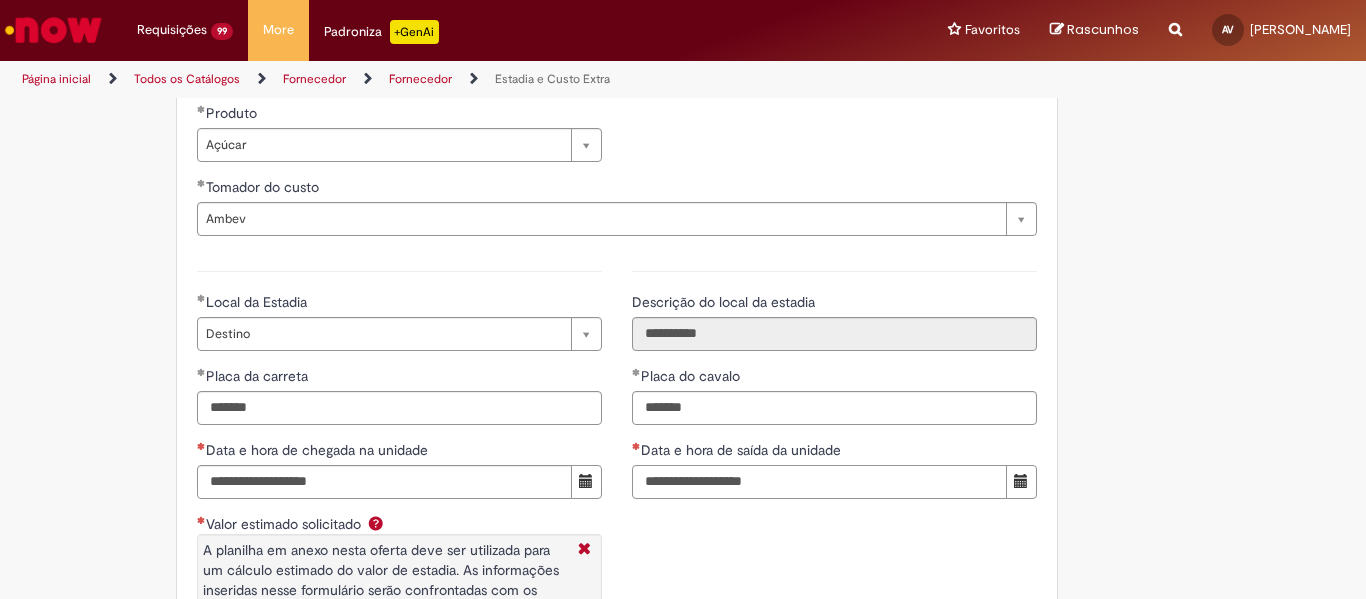 click on "Data e hora de saída da unidade" at bounding box center (819, 482) 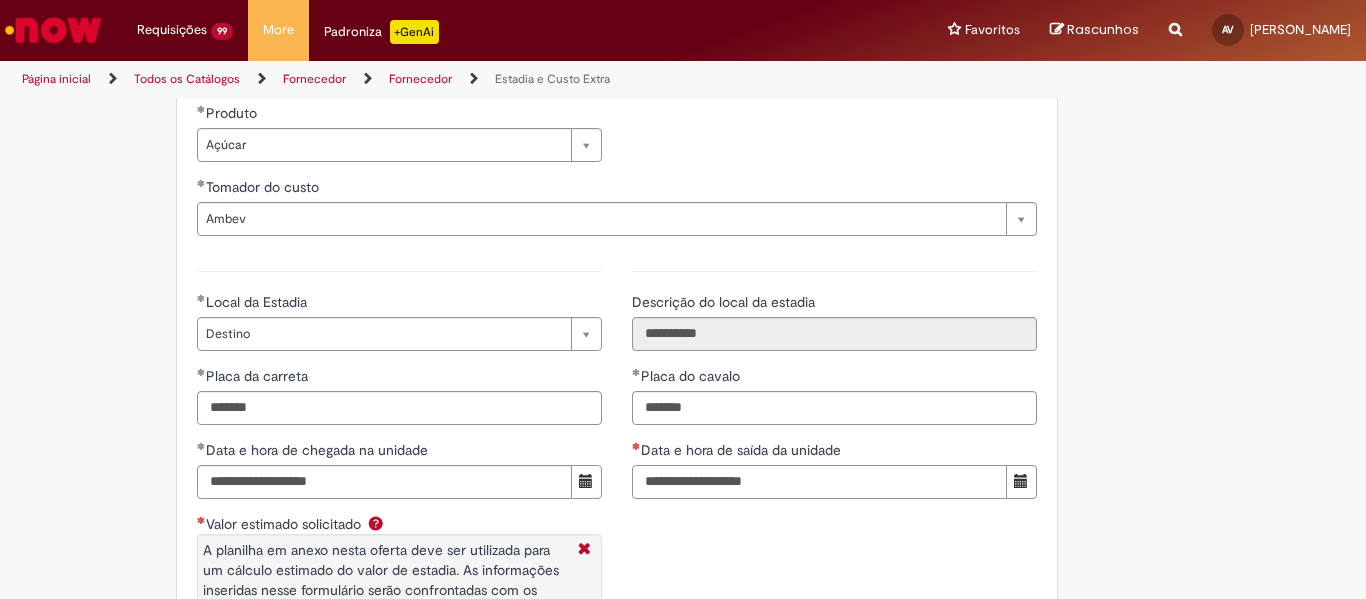 paste on "**********" 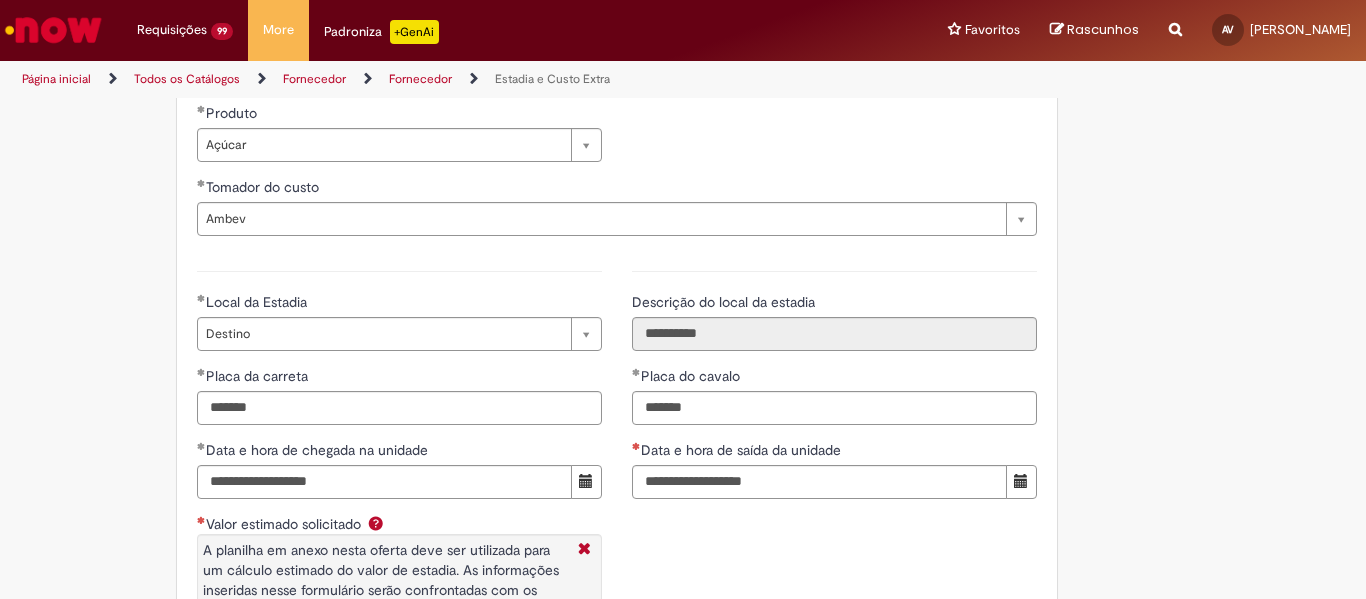 click on "**********" at bounding box center [617, 480] 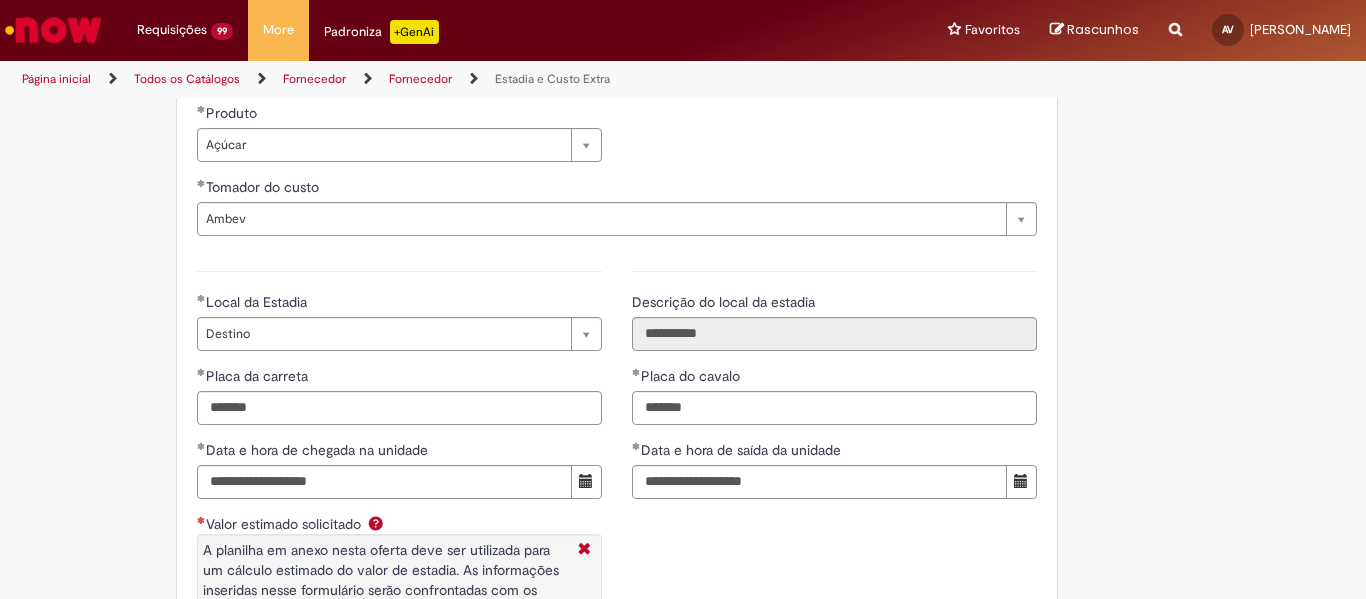 scroll, scrollTop: 3000, scrollLeft: 0, axis: vertical 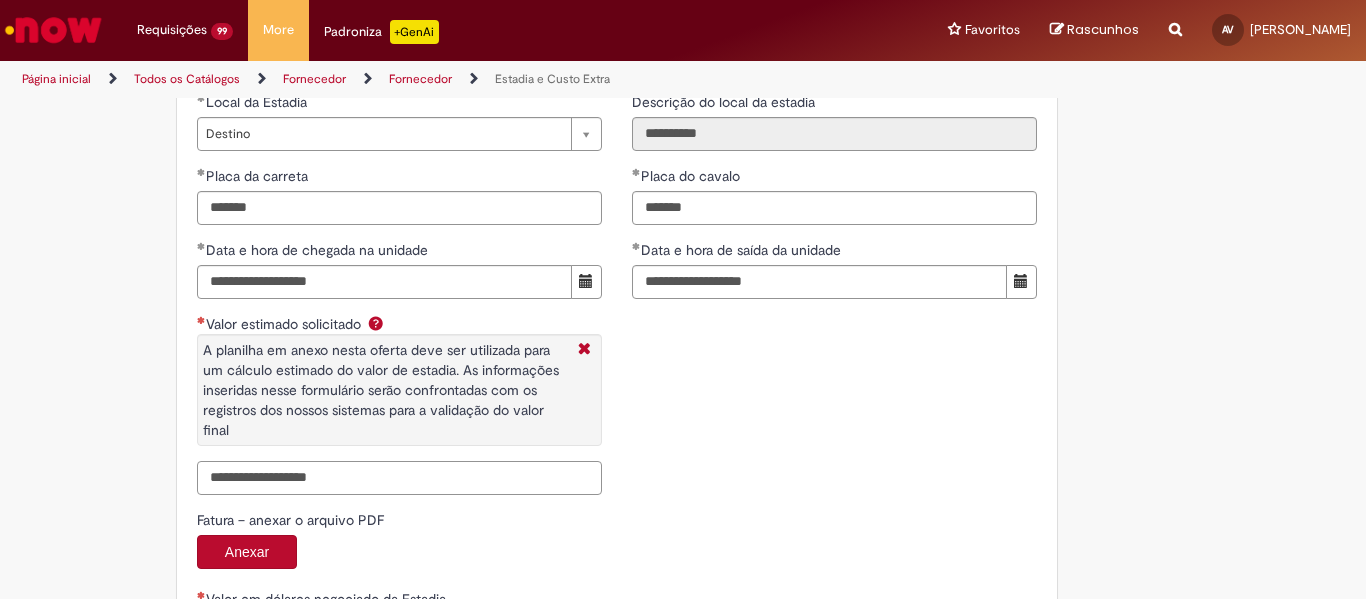click on "Valor estimado solicitado A planilha em anexo nesta oferta deve ser utilizada para um cálculo estimado do valor de estadia. As informações inseridas nesse formulário serão confrontadas com os registros dos nossos sistemas para a validação do valor final" at bounding box center [399, 478] 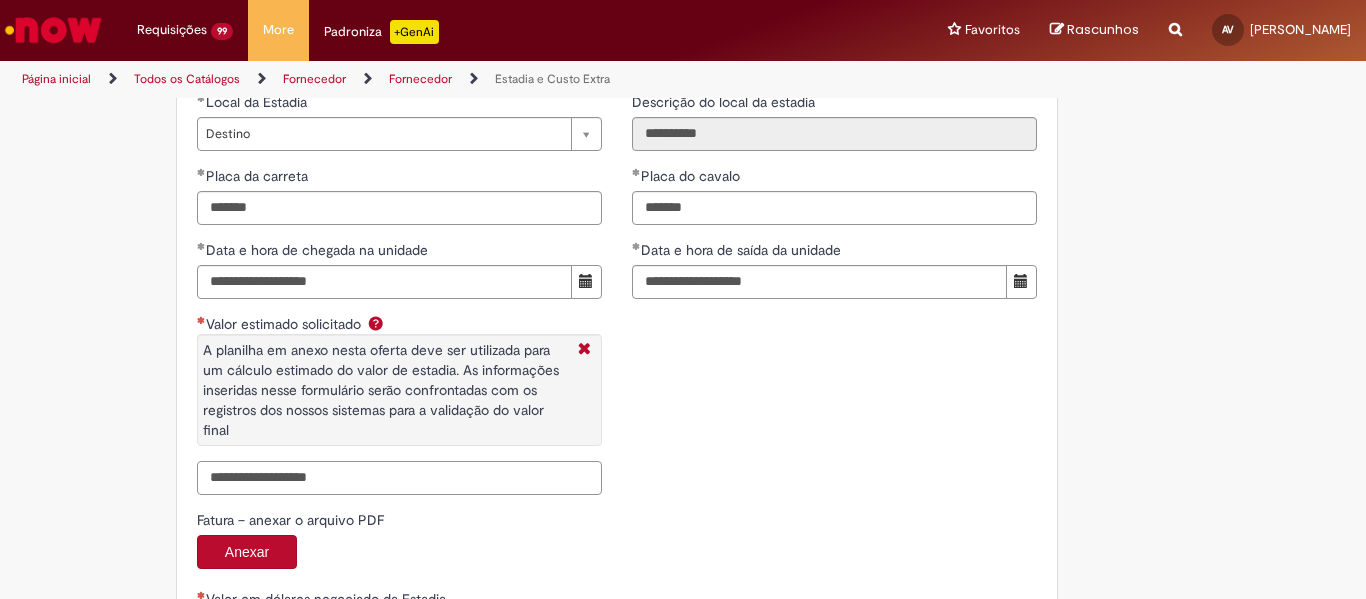 paste on "*******" 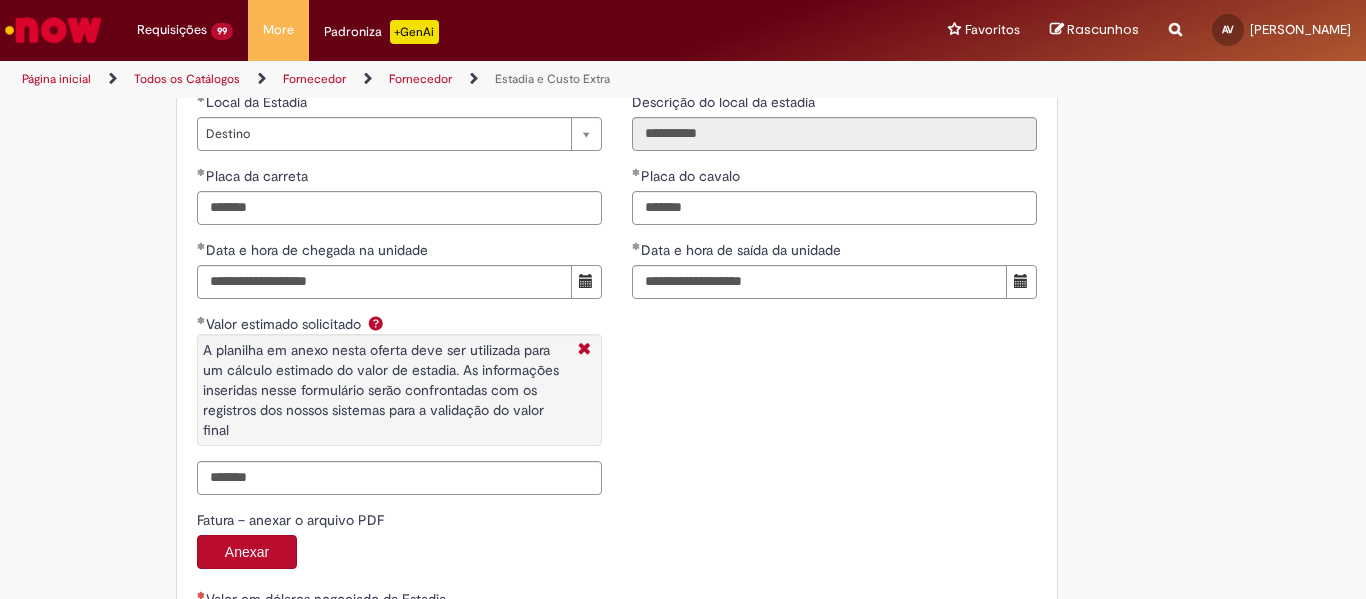 click on "**********" at bounding box center (617, 280) 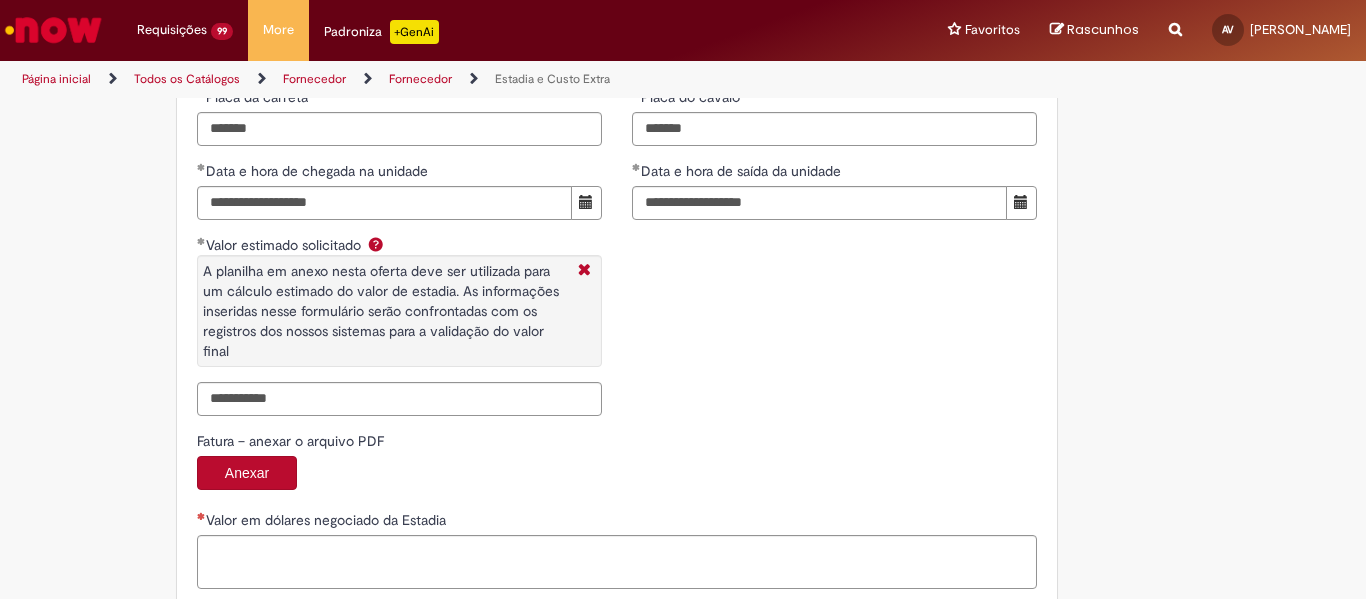 scroll, scrollTop: 3100, scrollLeft: 0, axis: vertical 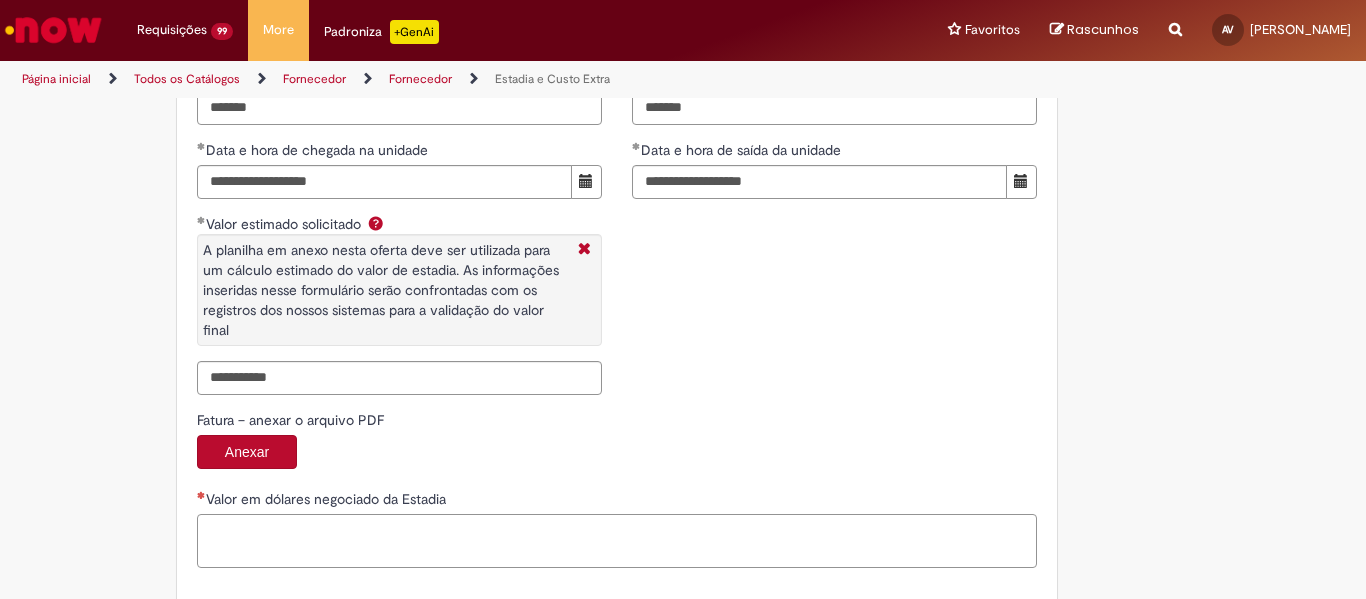 drag, startPoint x: 453, startPoint y: 538, endPoint x: 585, endPoint y: 550, distance: 132.54433 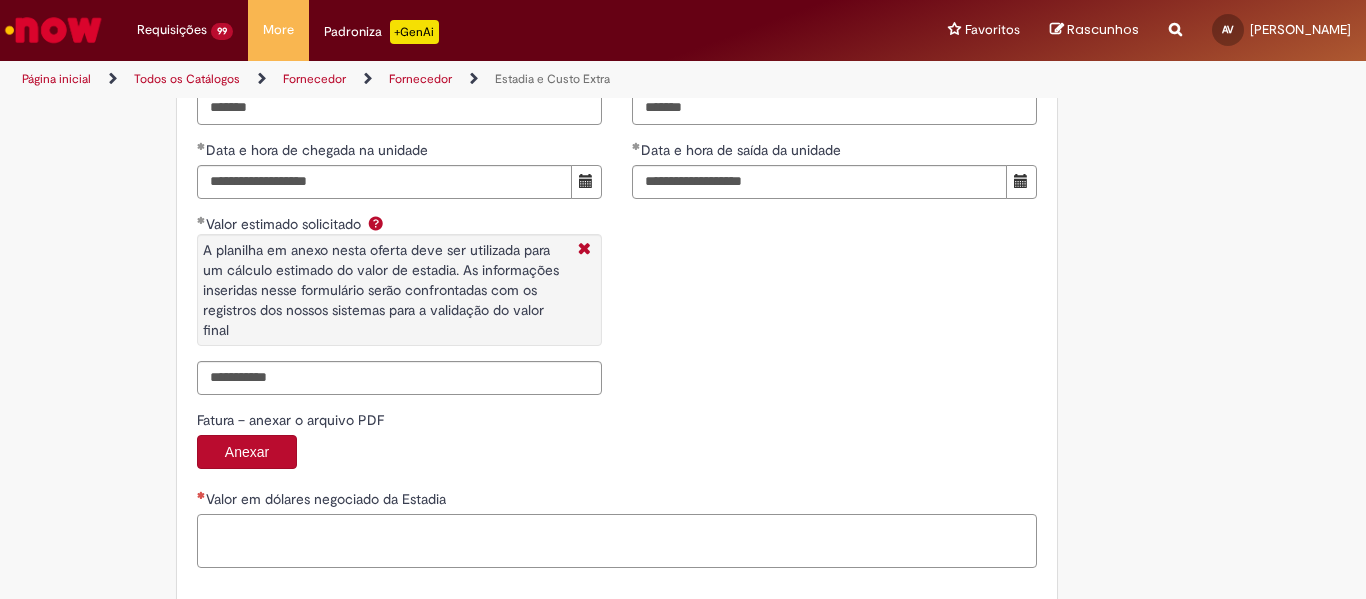 paste on "**********" 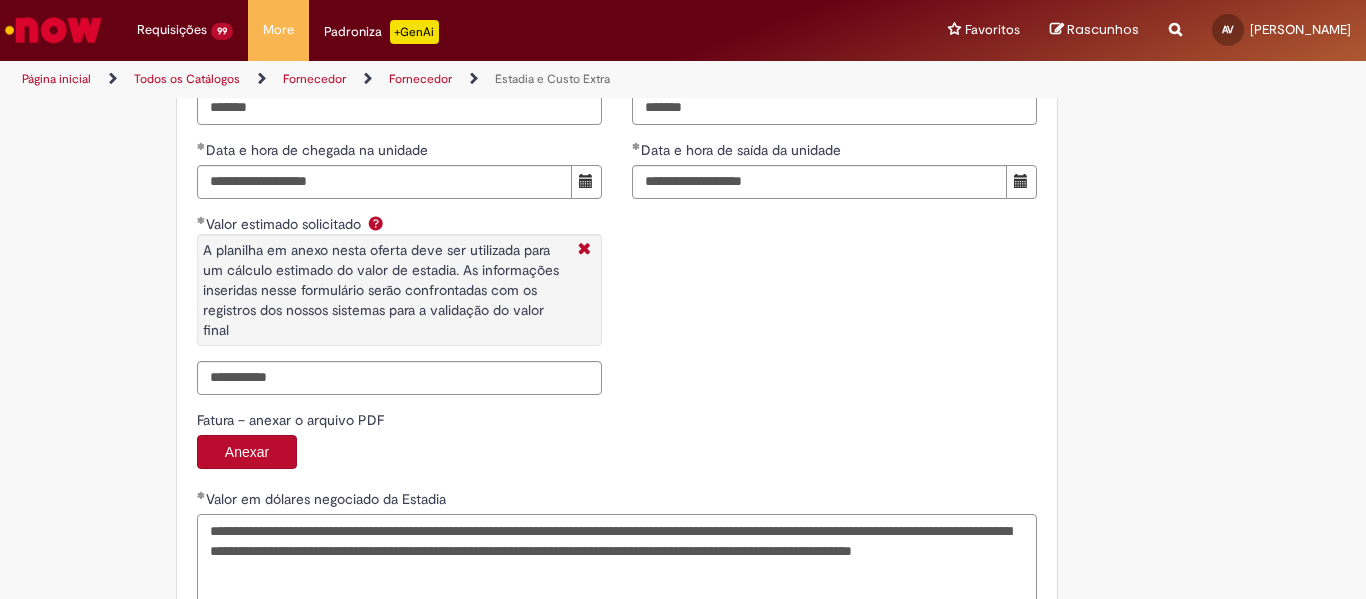 scroll, scrollTop: 3101, scrollLeft: 0, axis: vertical 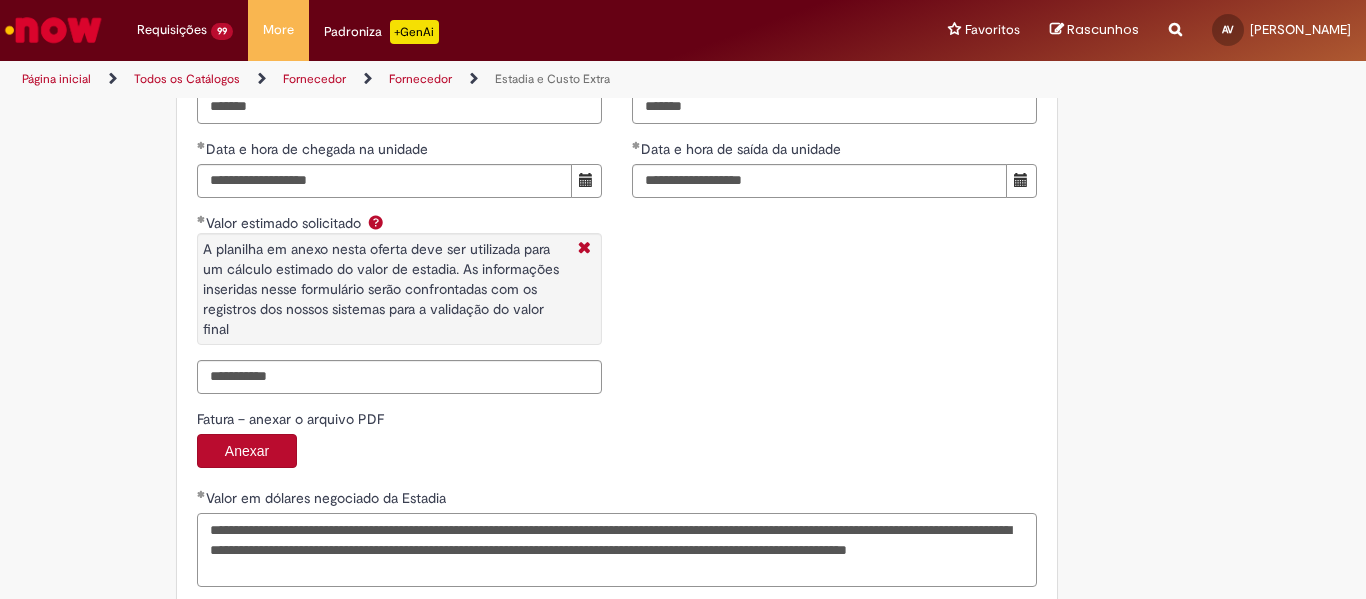 drag, startPoint x: 358, startPoint y: 533, endPoint x: 369, endPoint y: 550, distance: 20.248457 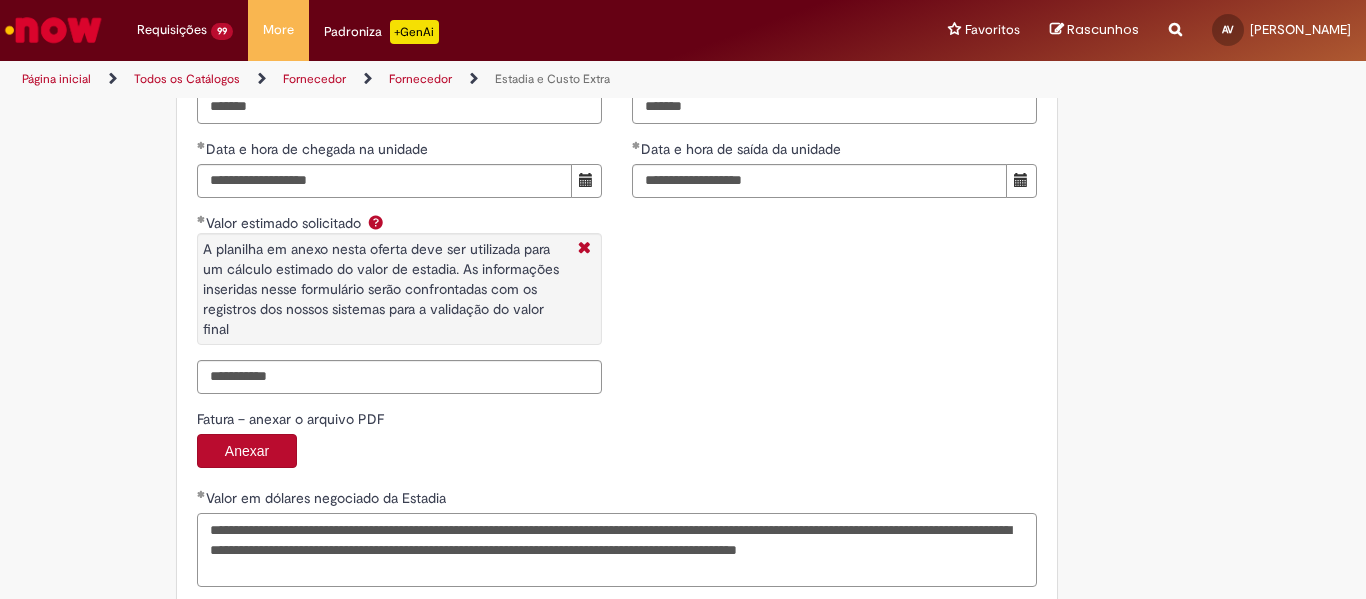 paste on "**********" 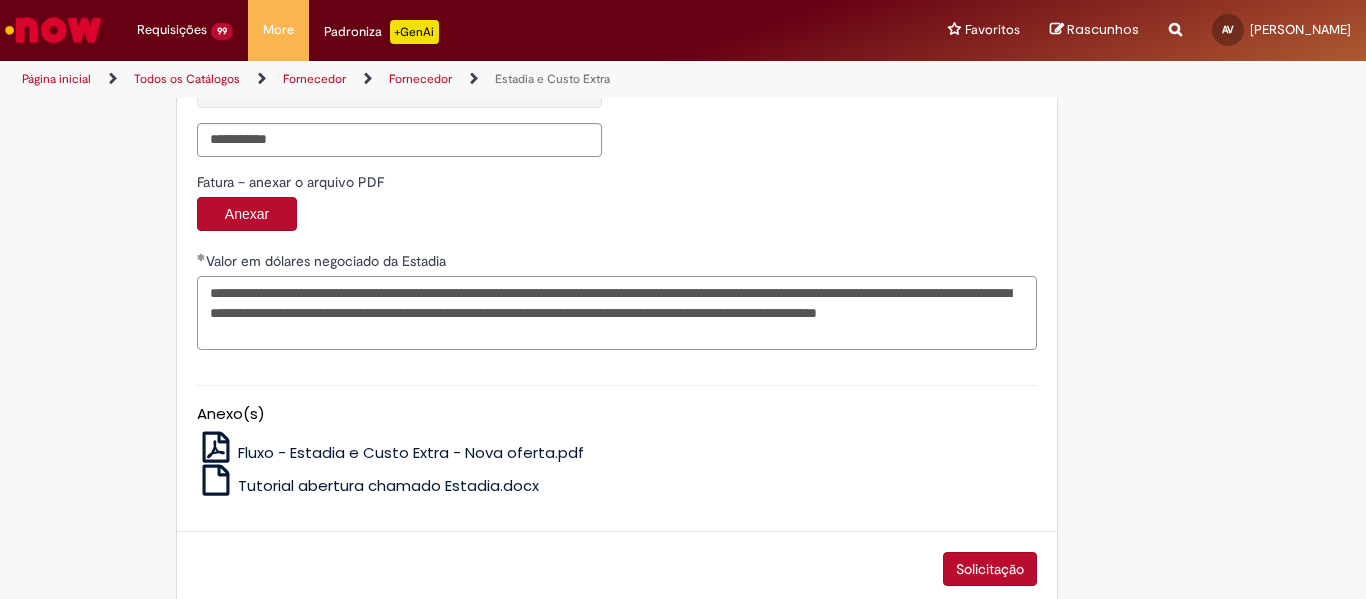 scroll, scrollTop: 3369, scrollLeft: 0, axis: vertical 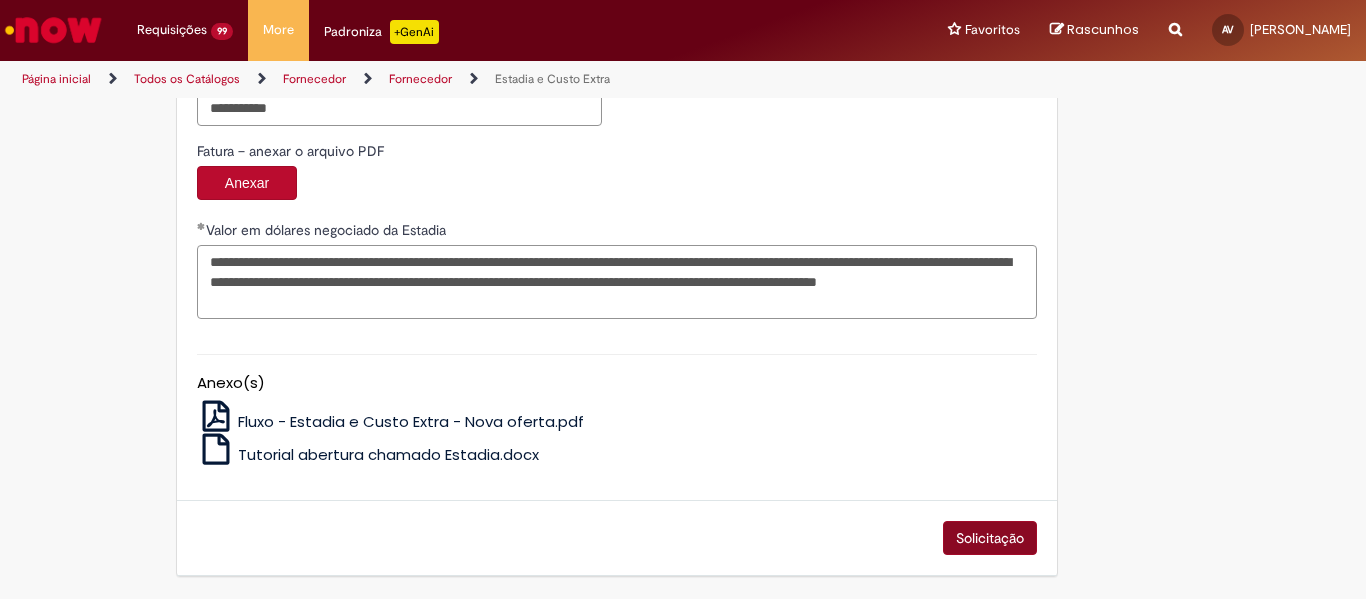type on "**********" 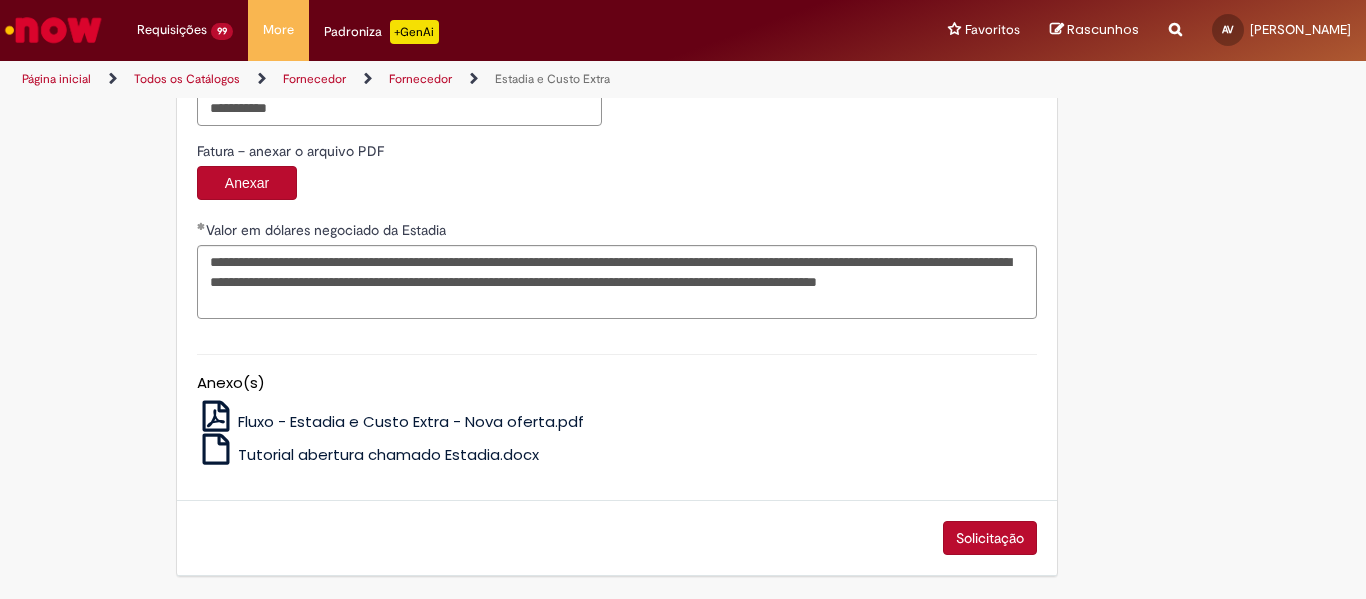 click on "Solicitação" at bounding box center [990, 538] 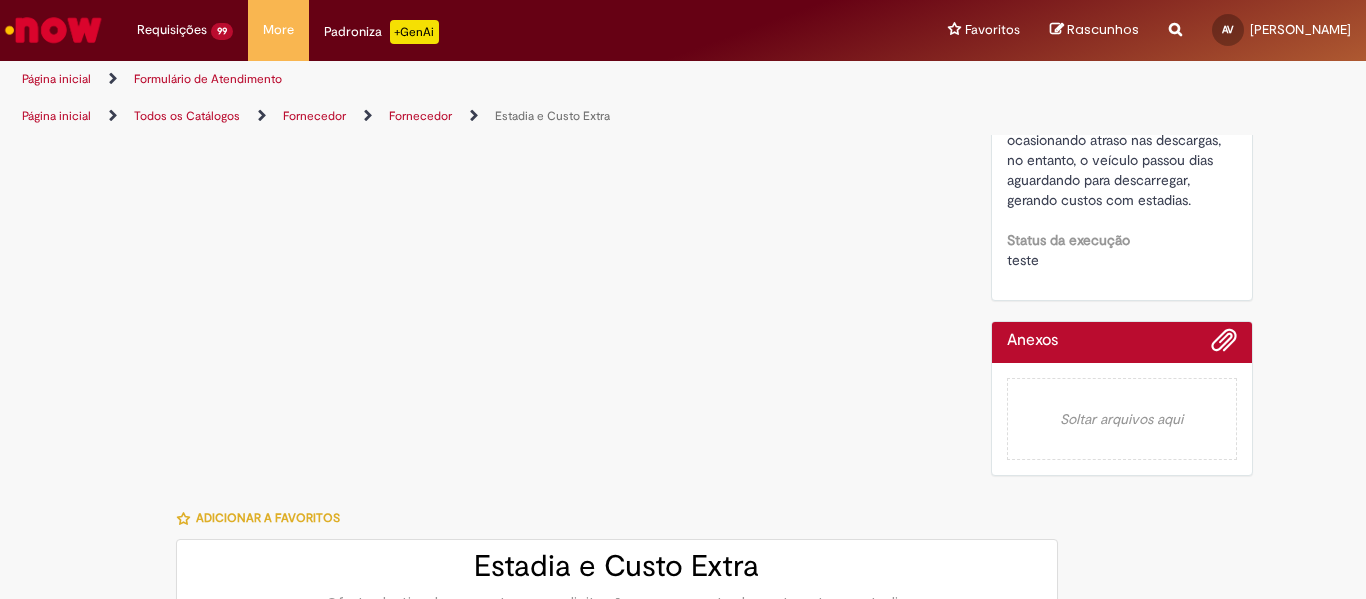 scroll, scrollTop: 0, scrollLeft: 0, axis: both 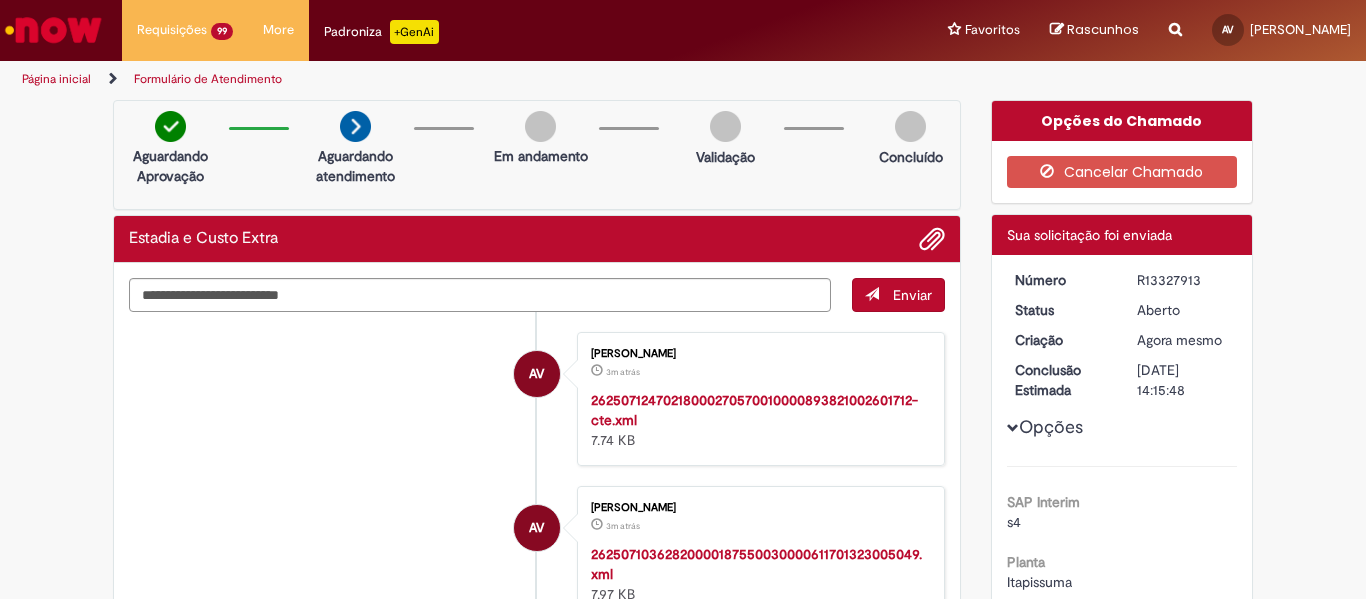 click on "R13327913" at bounding box center [1183, 280] 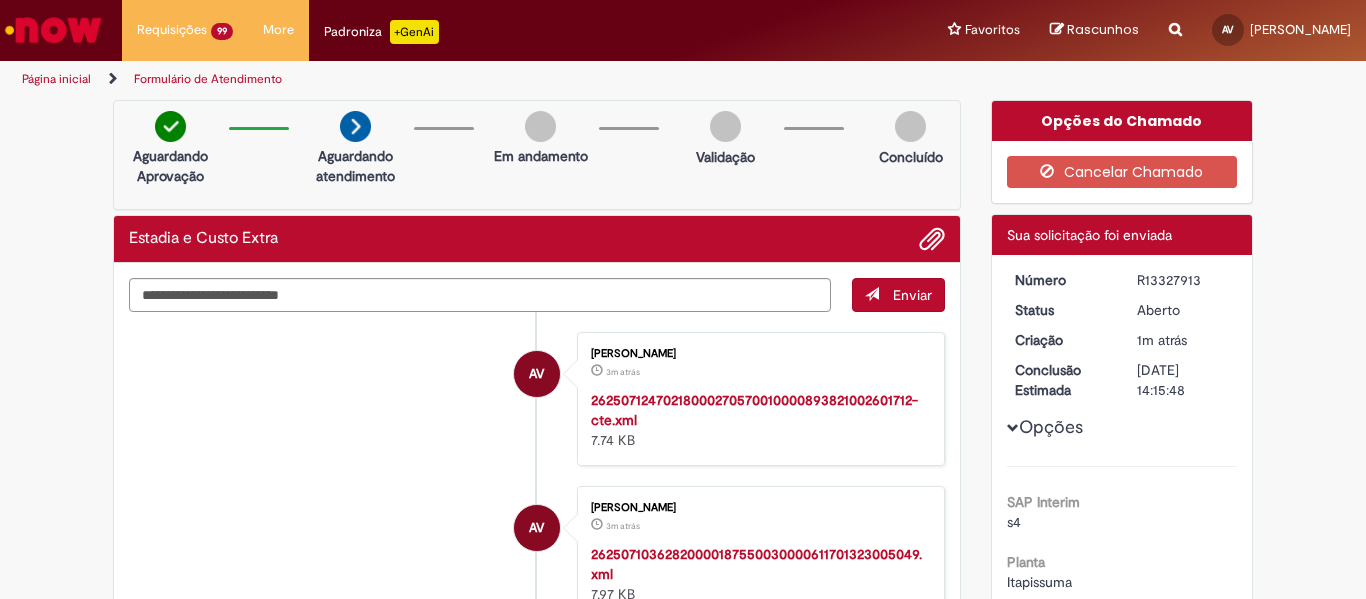copy on "R13327913" 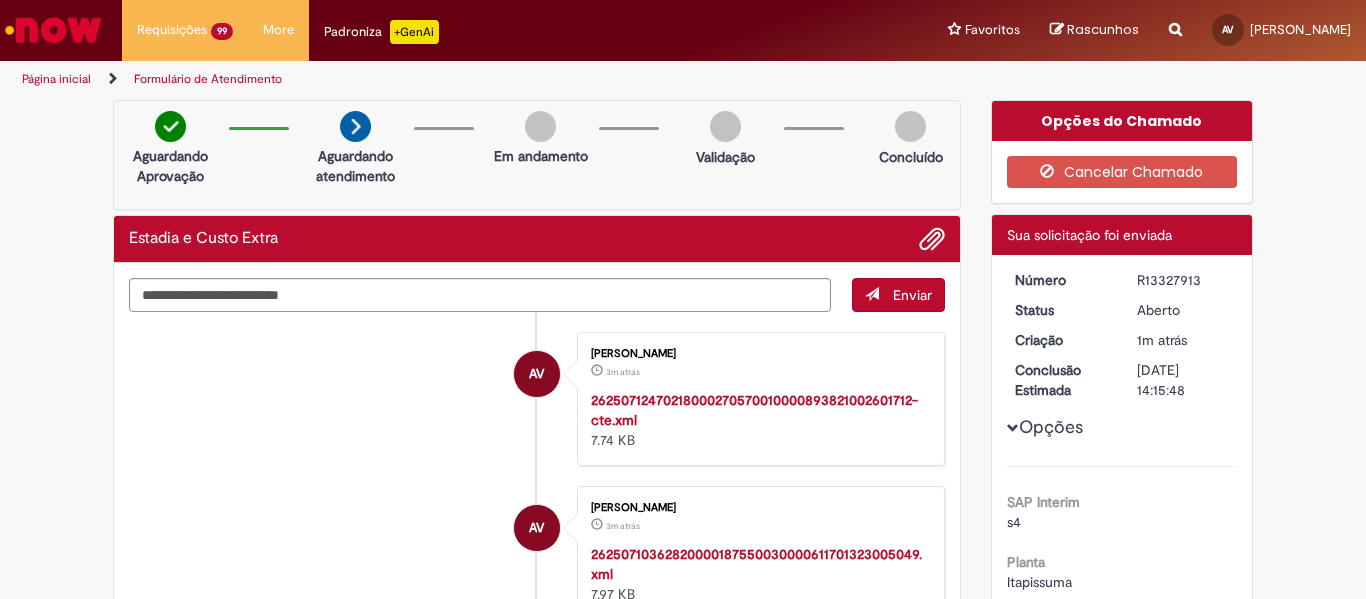 drag, startPoint x: 1203, startPoint y: 370, endPoint x: 1132, endPoint y: 378, distance: 71.44928 